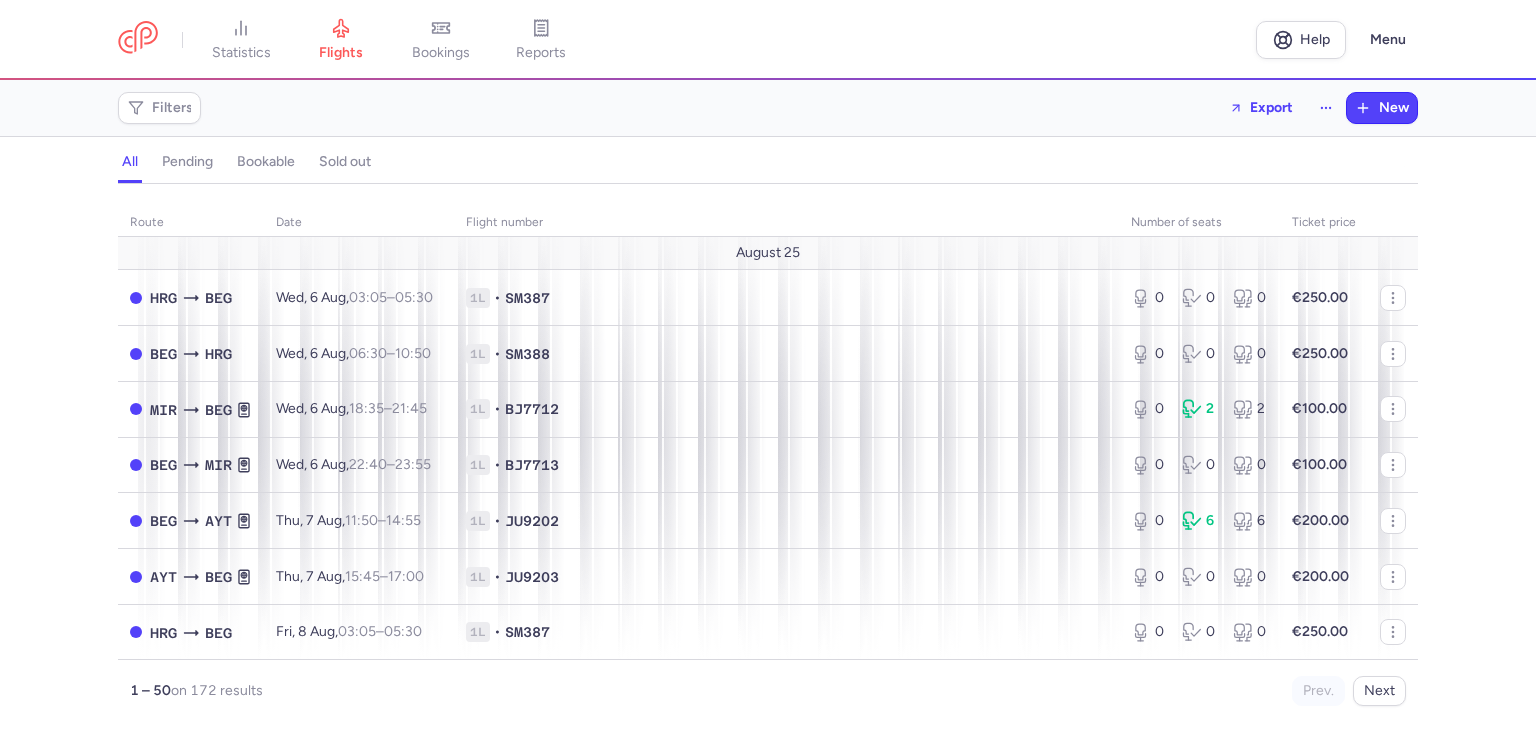 scroll, scrollTop: 0, scrollLeft: 0, axis: both 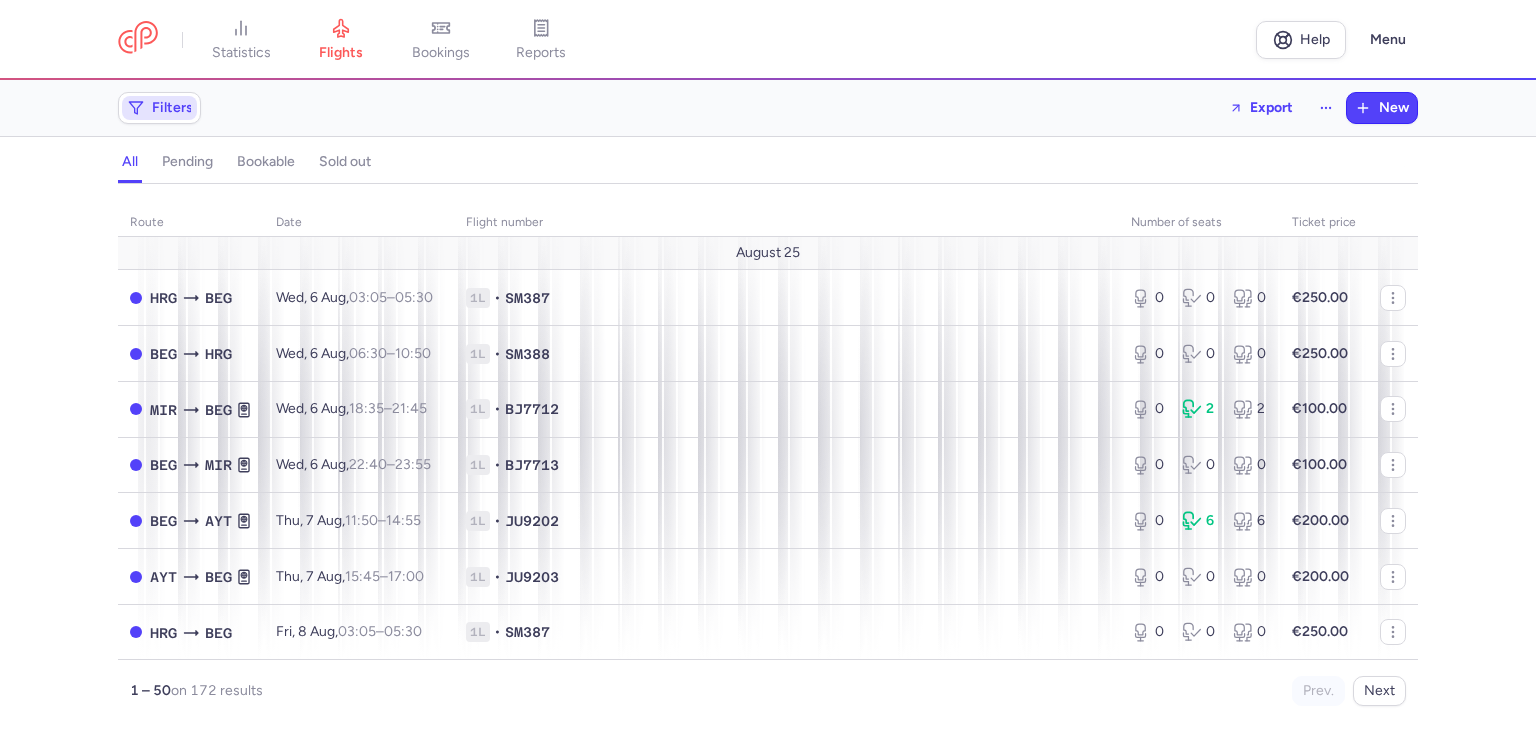 click 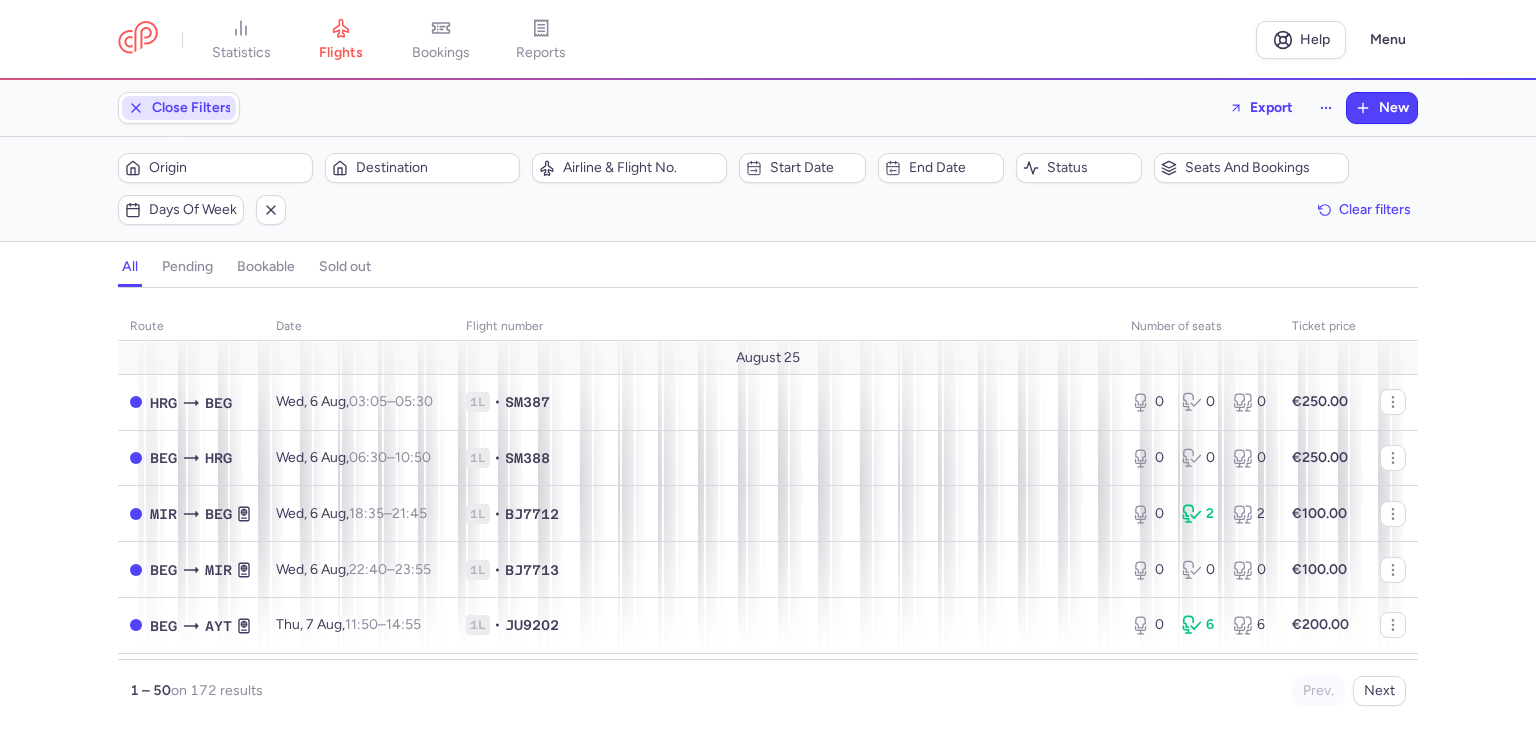 scroll, scrollTop: 0, scrollLeft: 0, axis: both 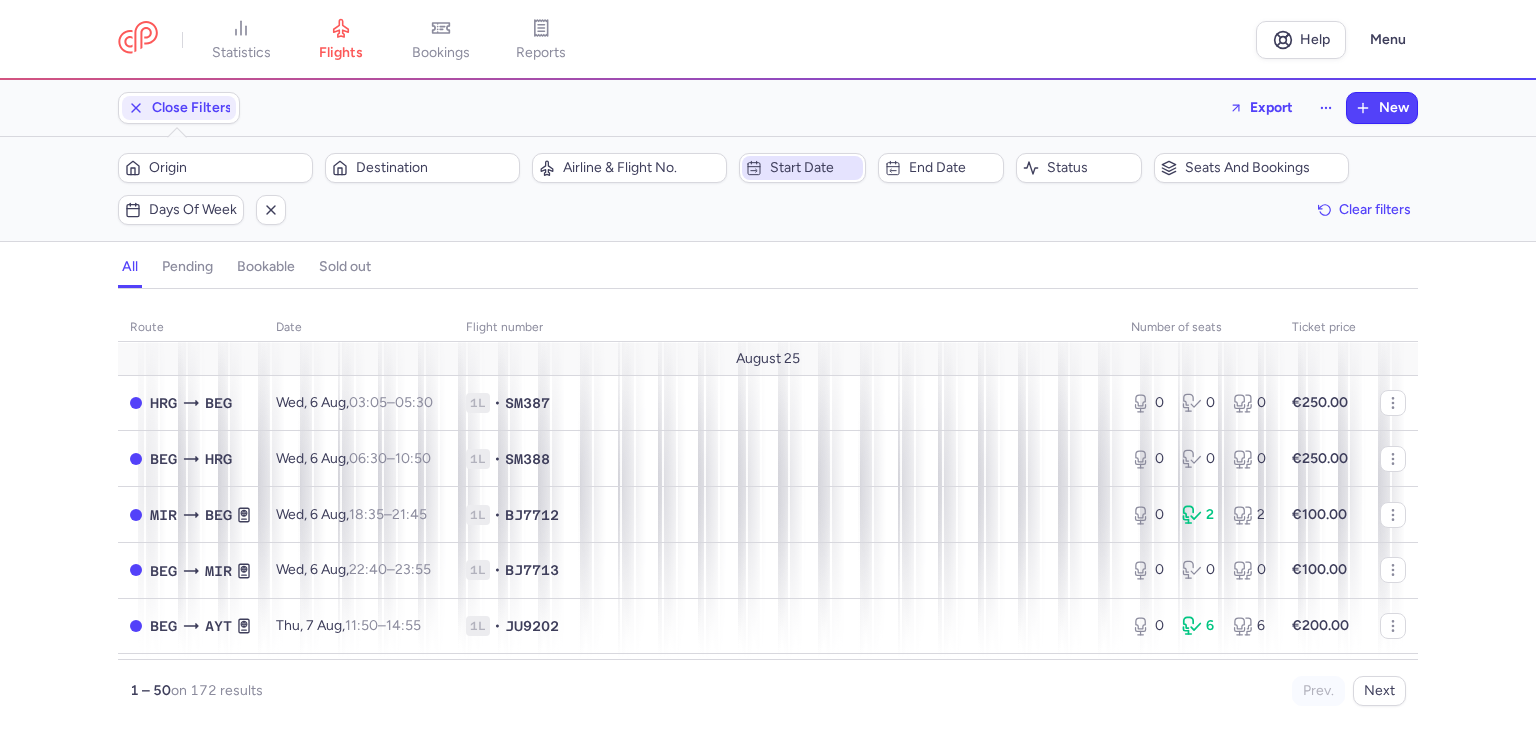 click on "Start date" at bounding box center (802, 168) 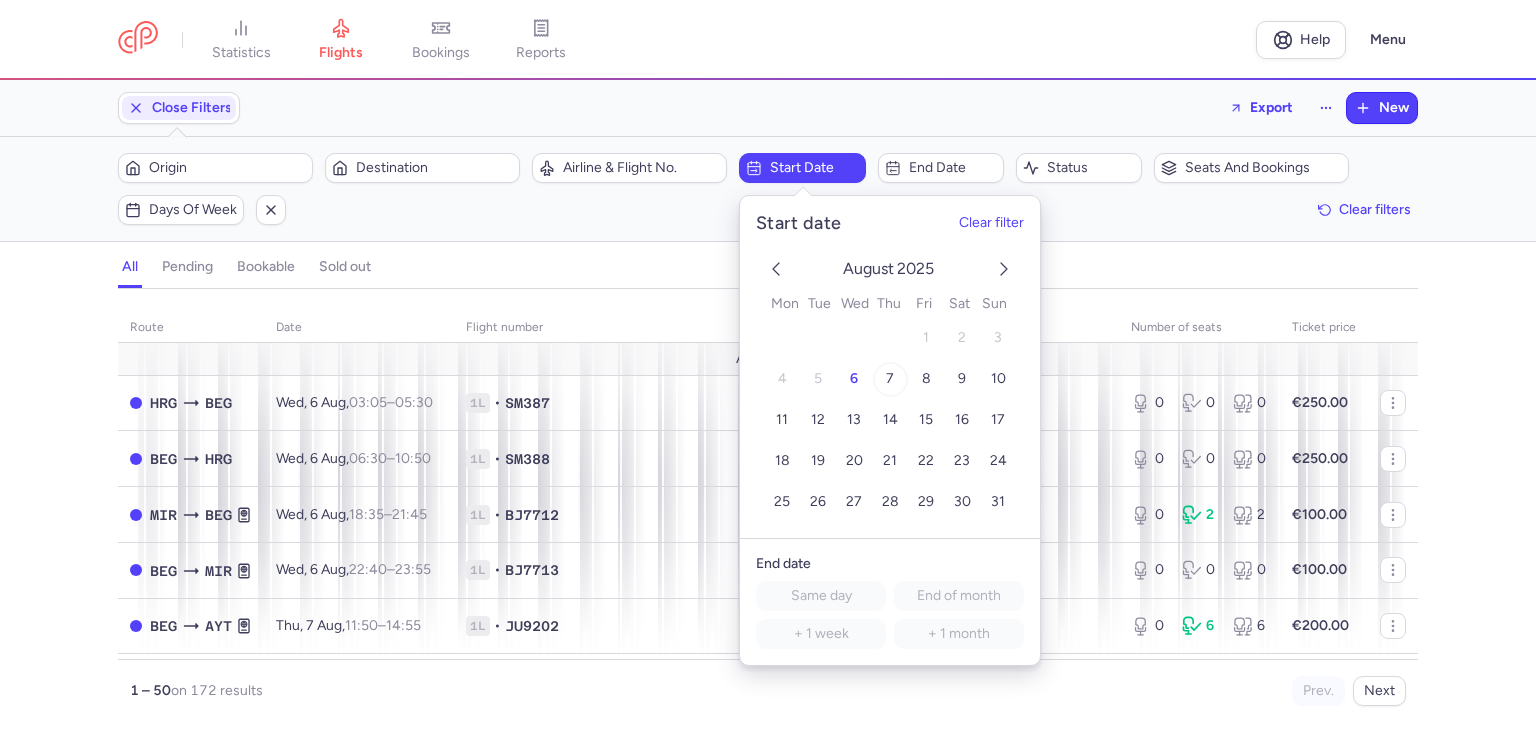 click on "7" at bounding box center [890, 378] 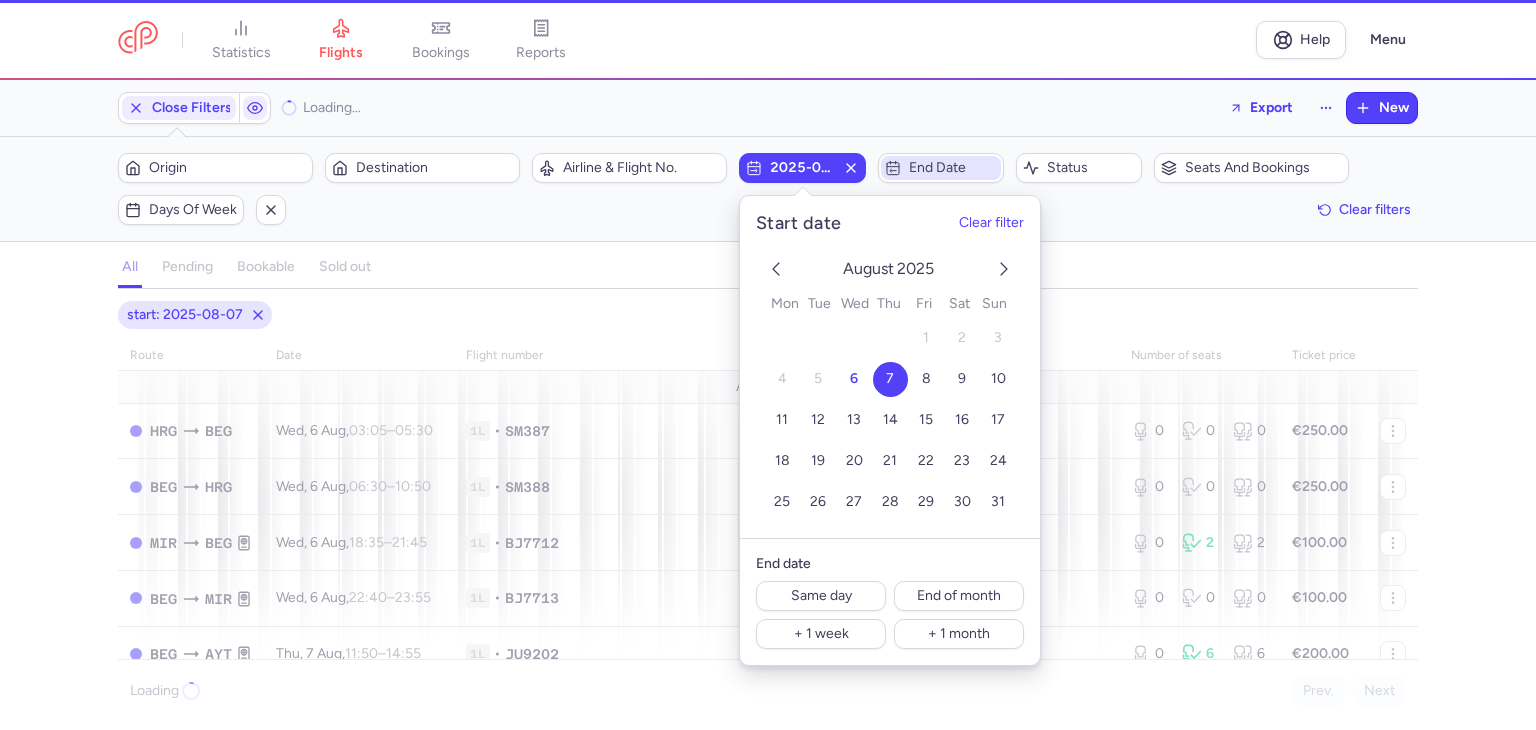 click on "End date" at bounding box center (953, 168) 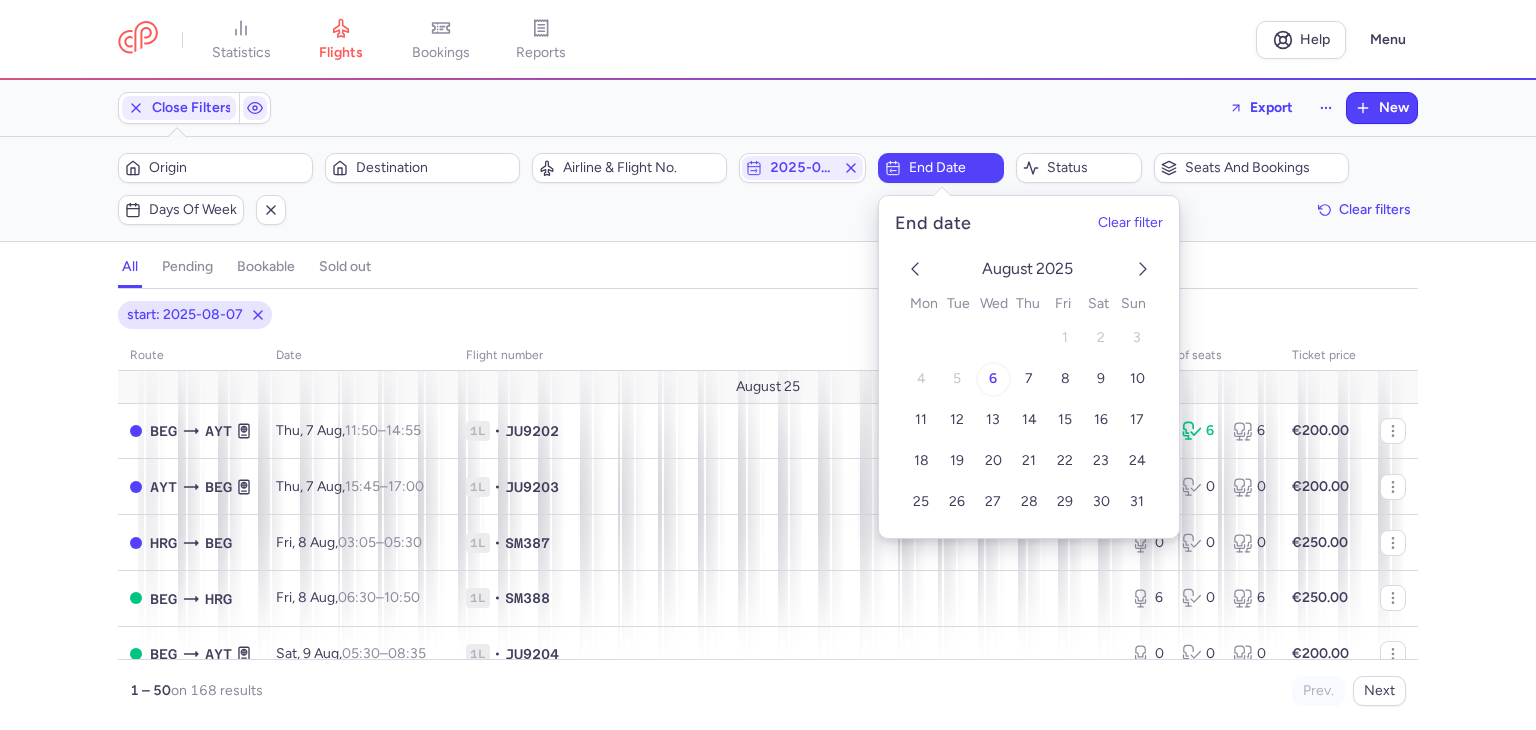click on "6" at bounding box center [992, 379] 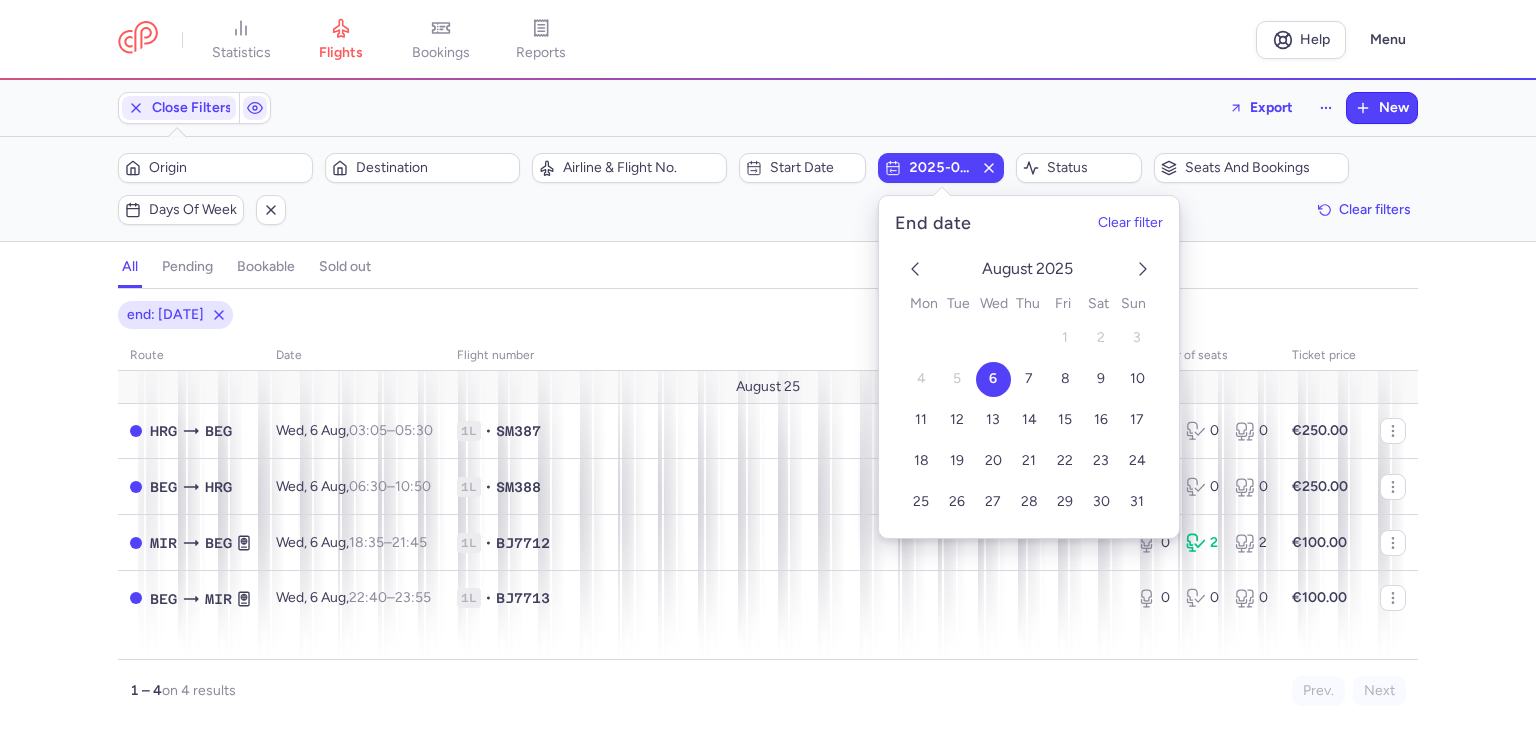 click on "2025-08-06" at bounding box center [941, 168] 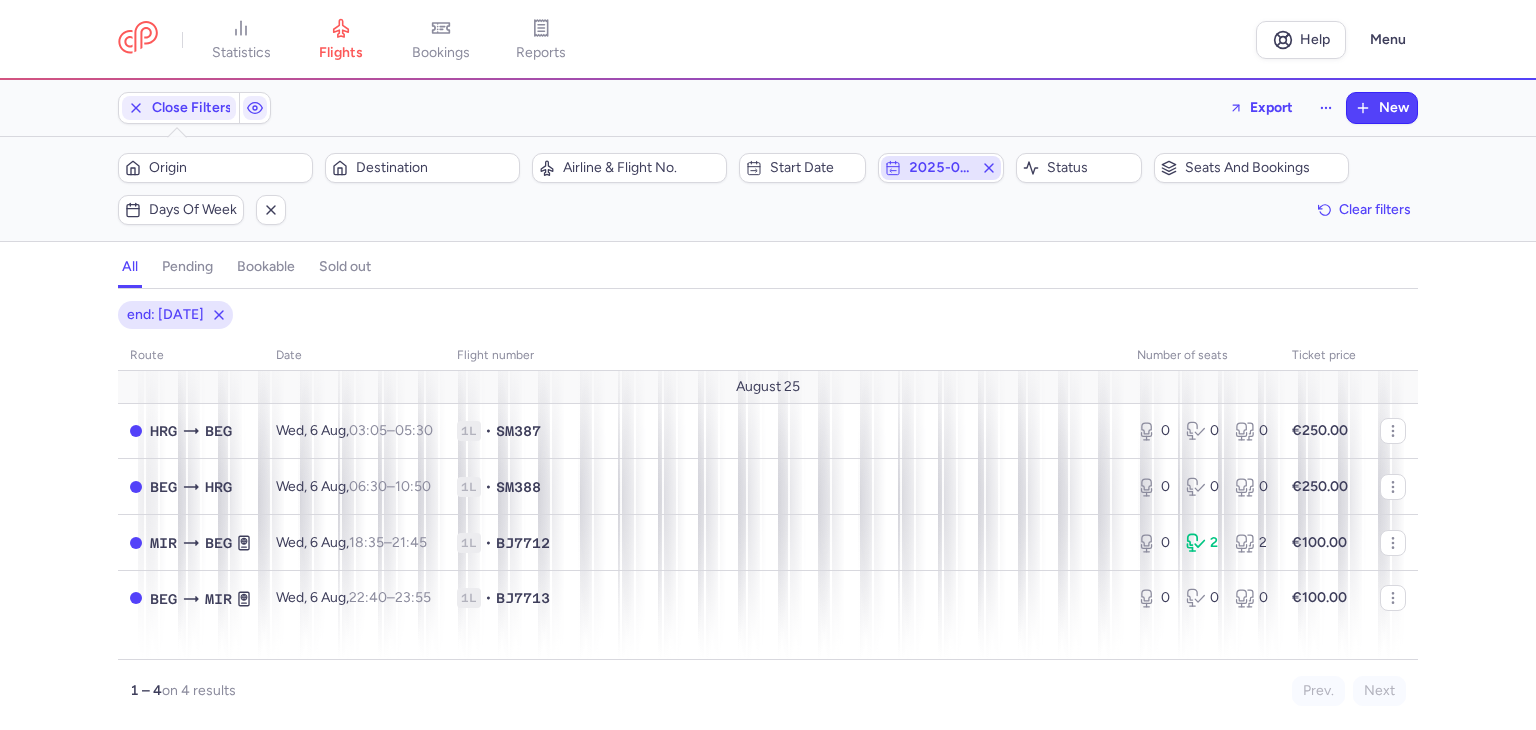 click on "2025-08-06" 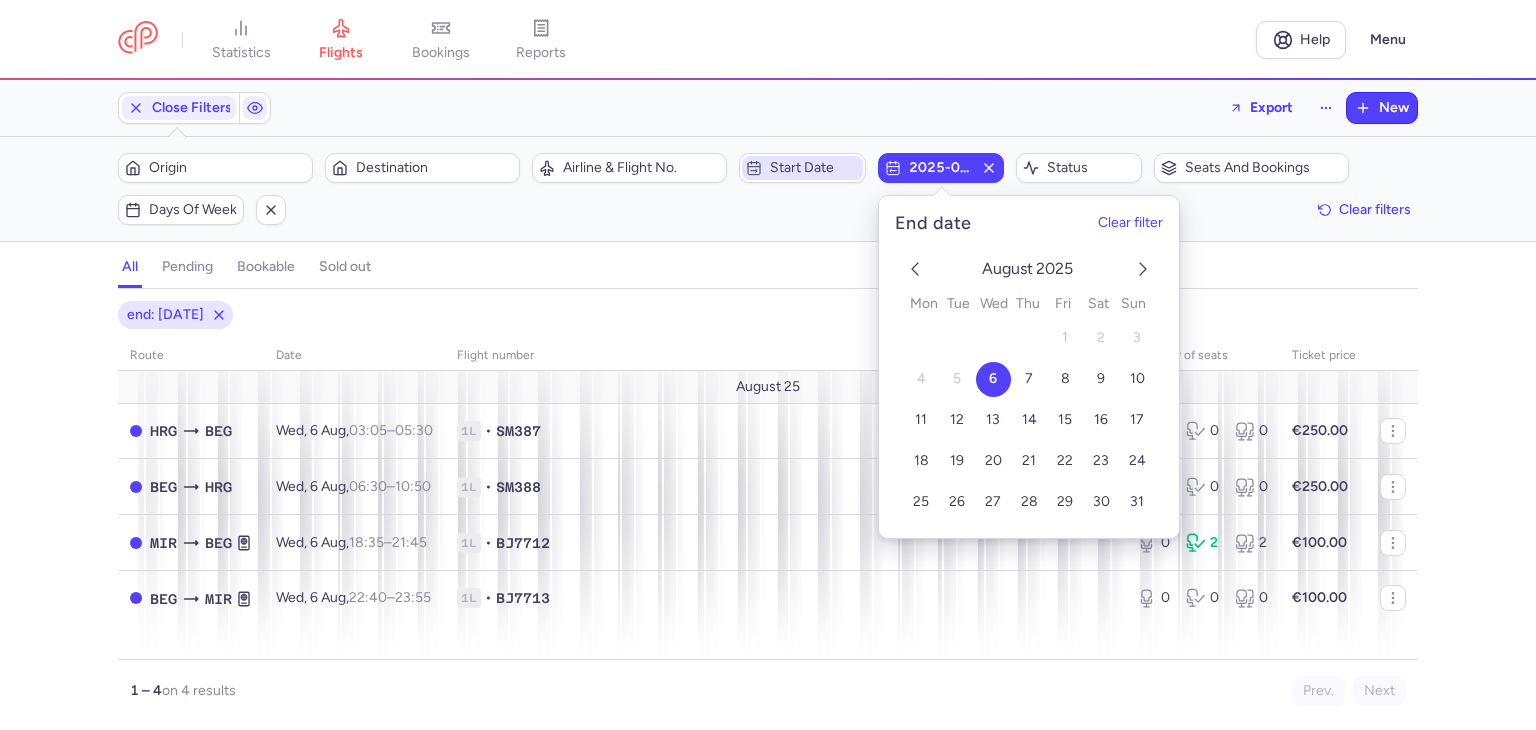 click on "Start date" at bounding box center (814, 168) 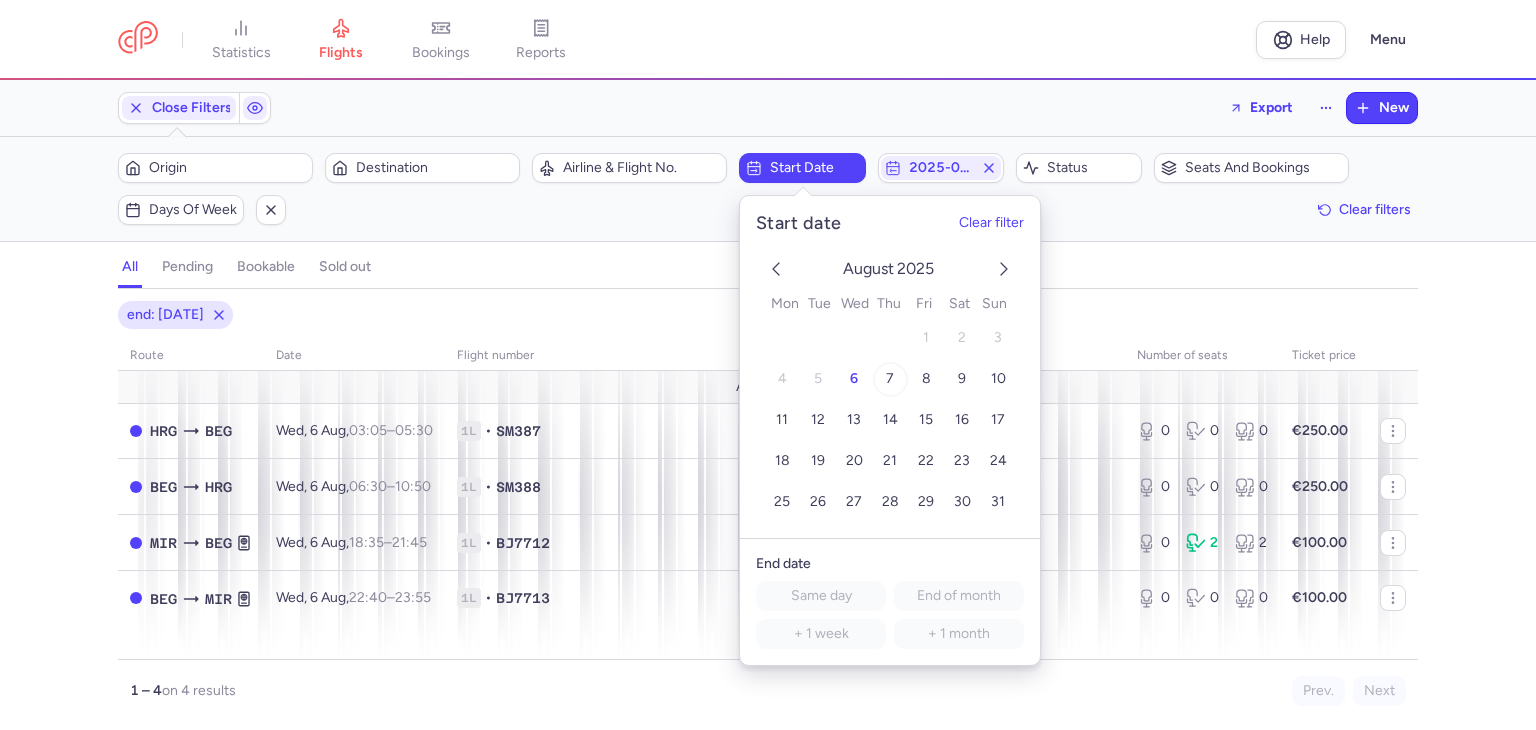click on "7" at bounding box center [890, 379] 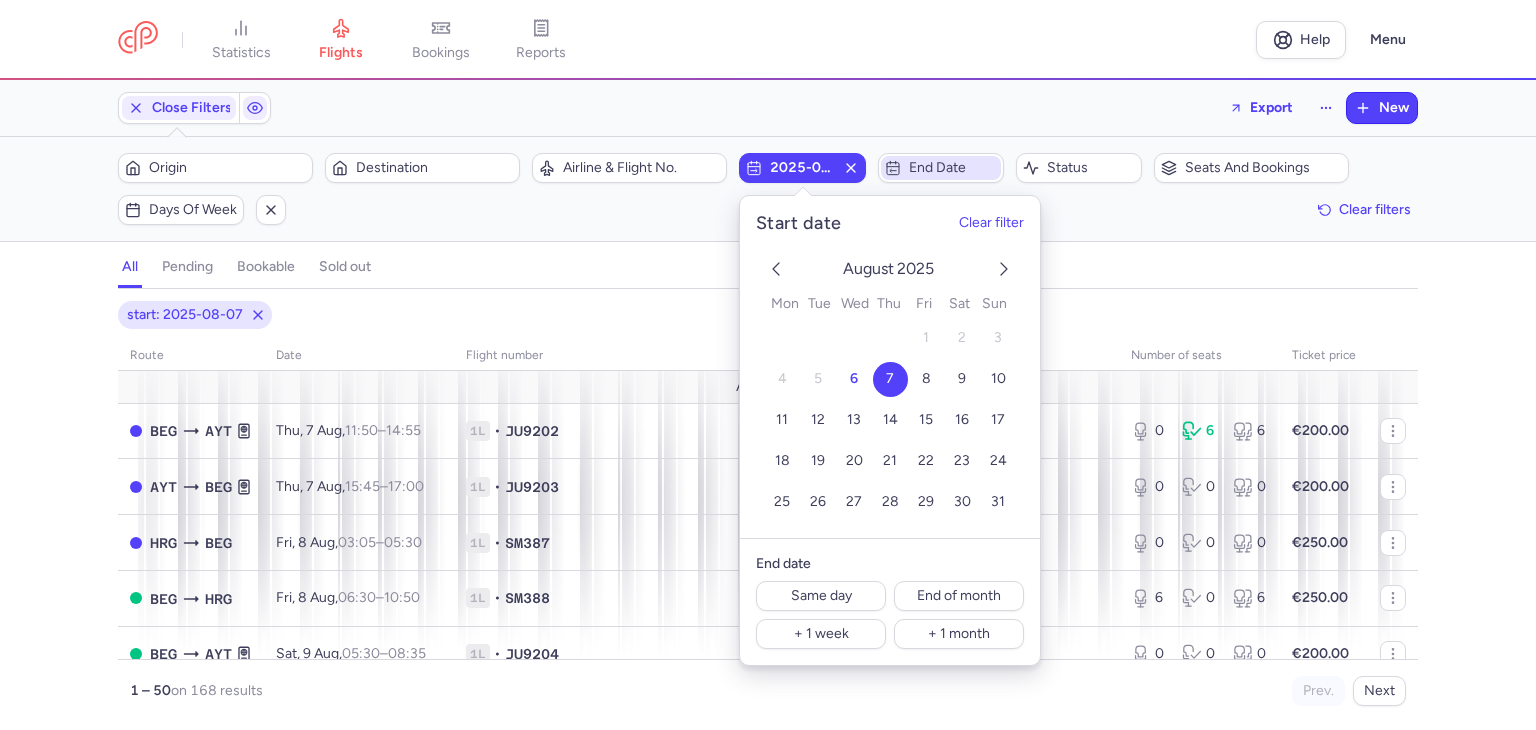click on "End date" at bounding box center (953, 168) 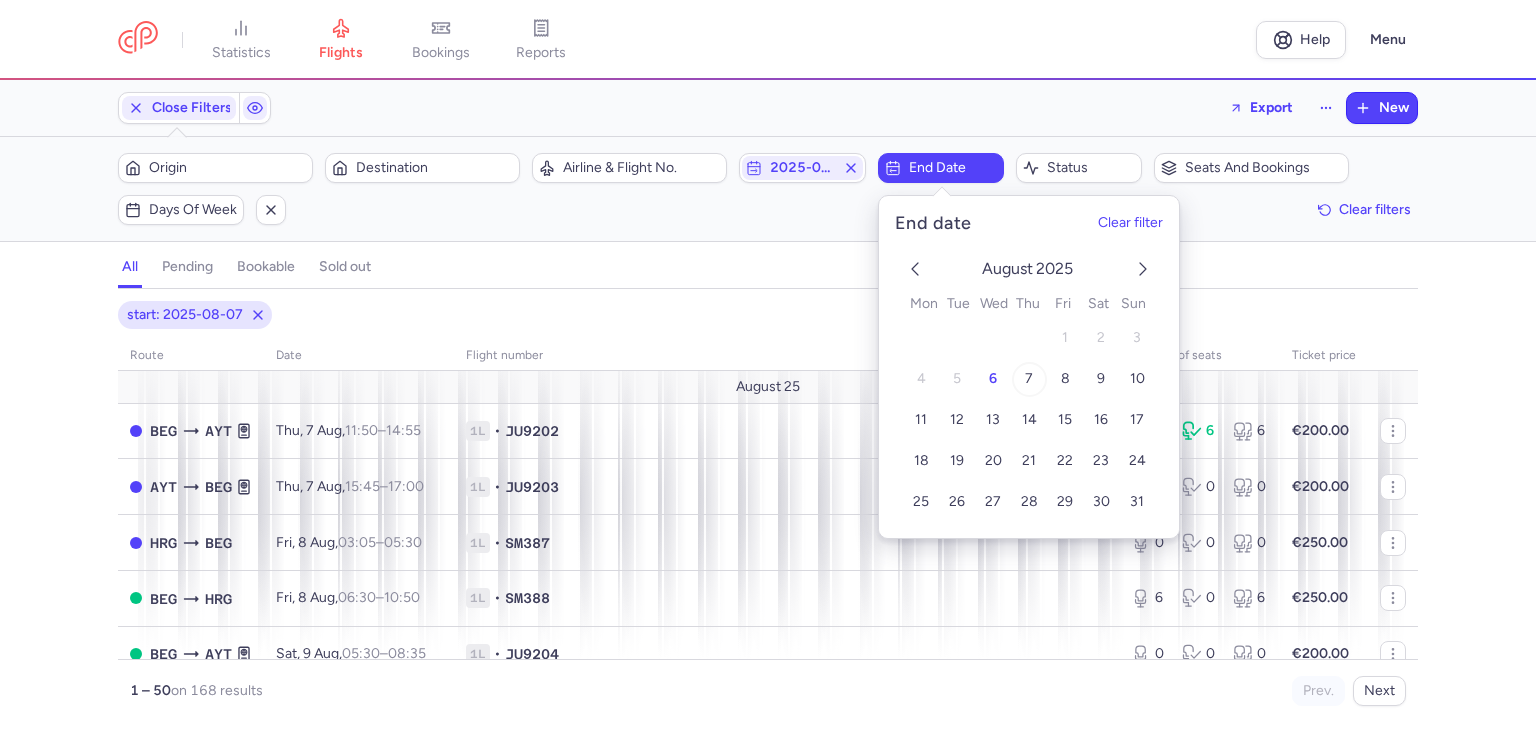 click on "7" at bounding box center [1028, 379] 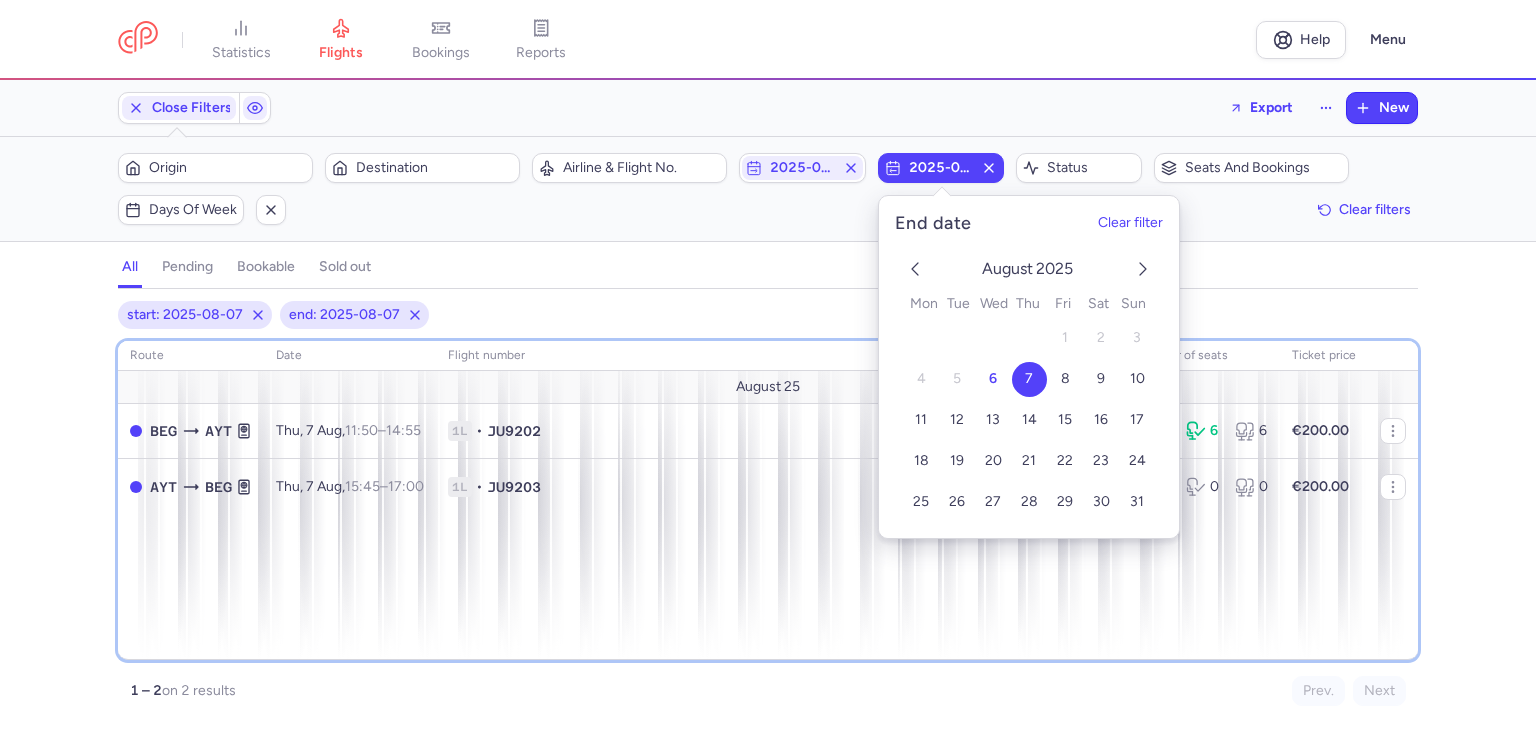 click on "route date Flight number number of seats Ticket price August 25 [CITY] [CITY] Thu, 7 Aug, 11:50 – 14:55 +0 1L • JU9202 0 6 6 €200.00 [CITY] [CITY] Thu, 7 Aug, 15:45 – 17:00 +0 1L • JU9203 0 0 0 €200.00" at bounding box center [768, 500] 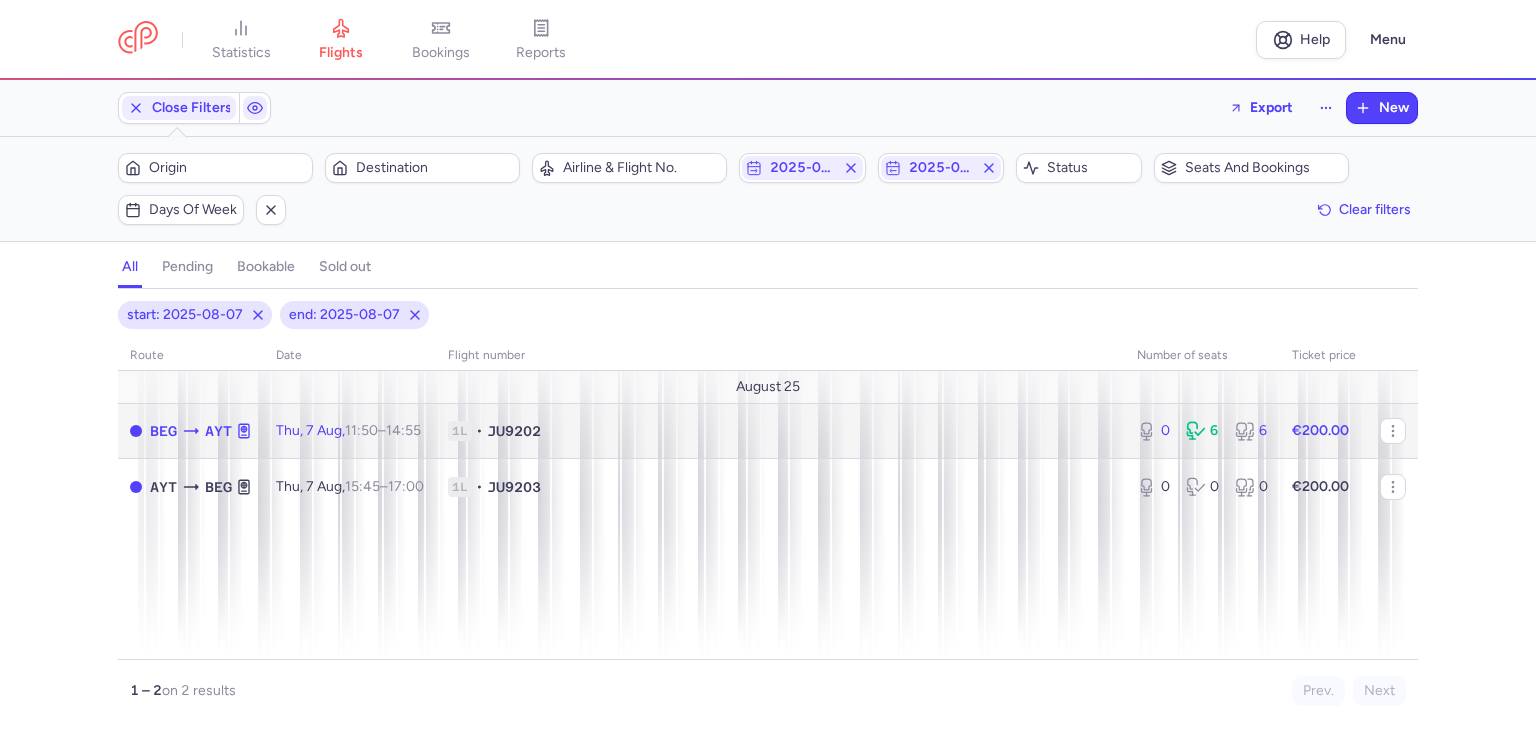 click on "1L • JU9202" at bounding box center [780, 431] 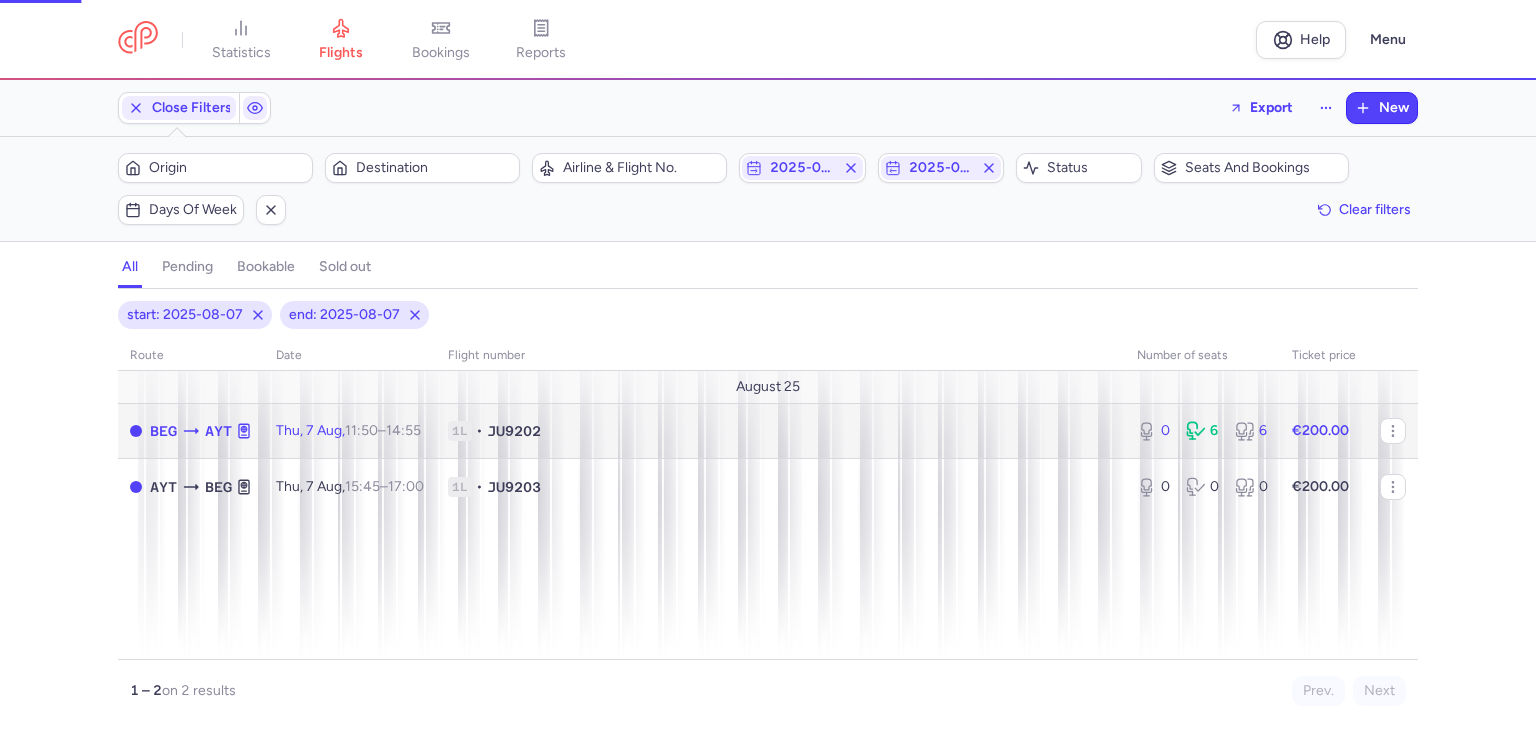 select on "days" 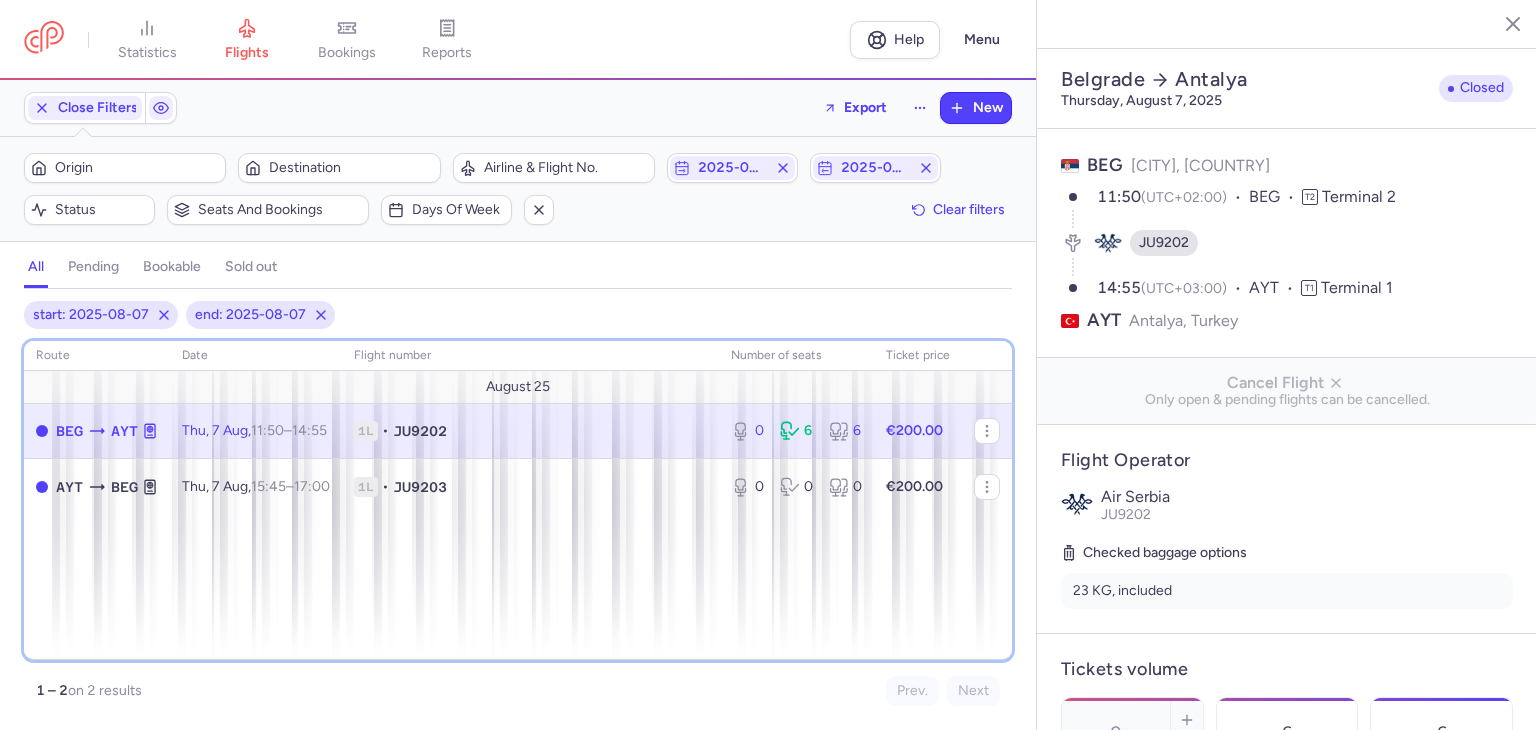 click on "route date Flight number number of seats Ticket price August 25 [CITY] [CITY] Thu, 7 Aug, 11:50 – 14:55 +0 1L • JU9202 0 6 6 €200.00 [CITY] [CITY] Thu, 7 Aug, 15:45 – 17:00 +0 1L • JU9203 0 0 0 €200.00" at bounding box center [518, 500] 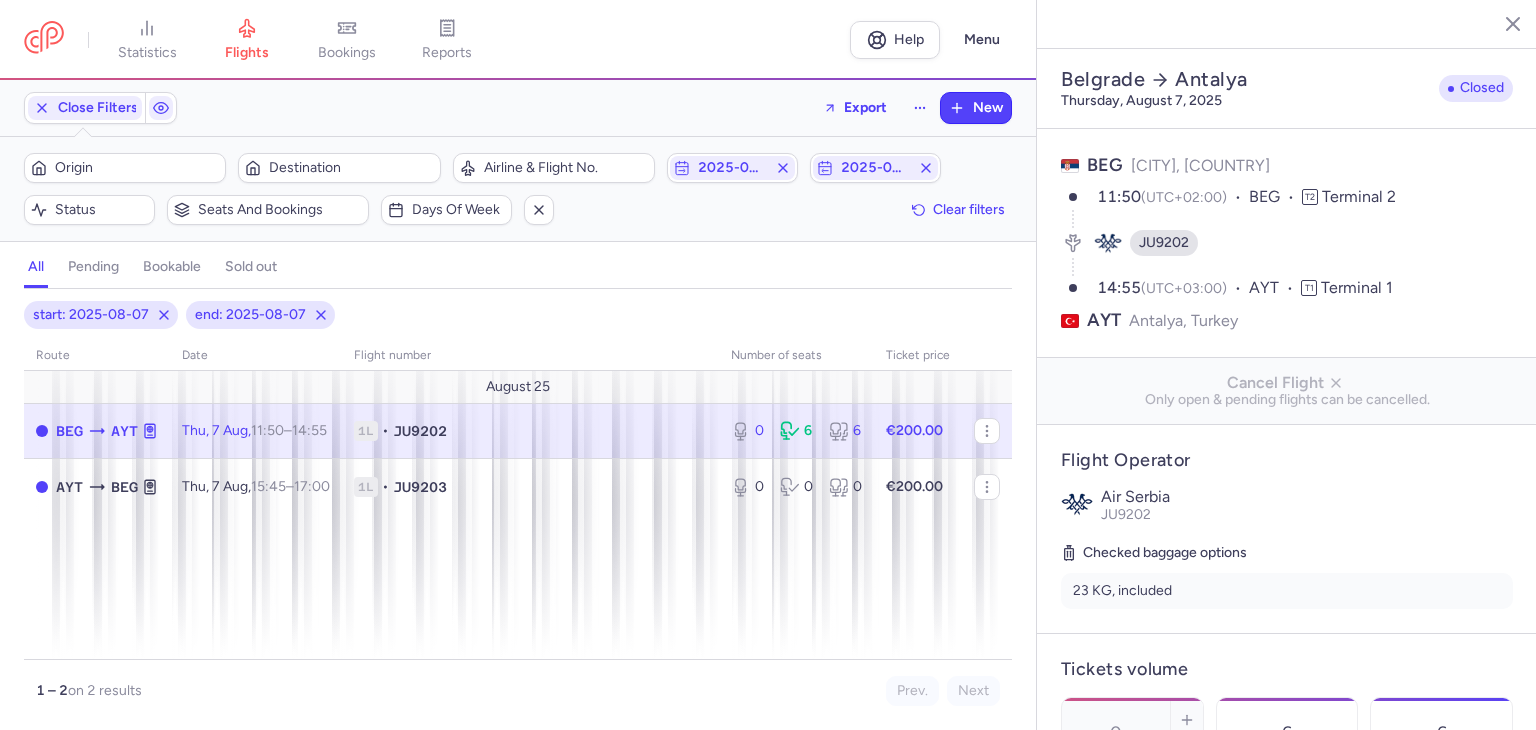 click on "1L • JU9202" at bounding box center (530, 431) 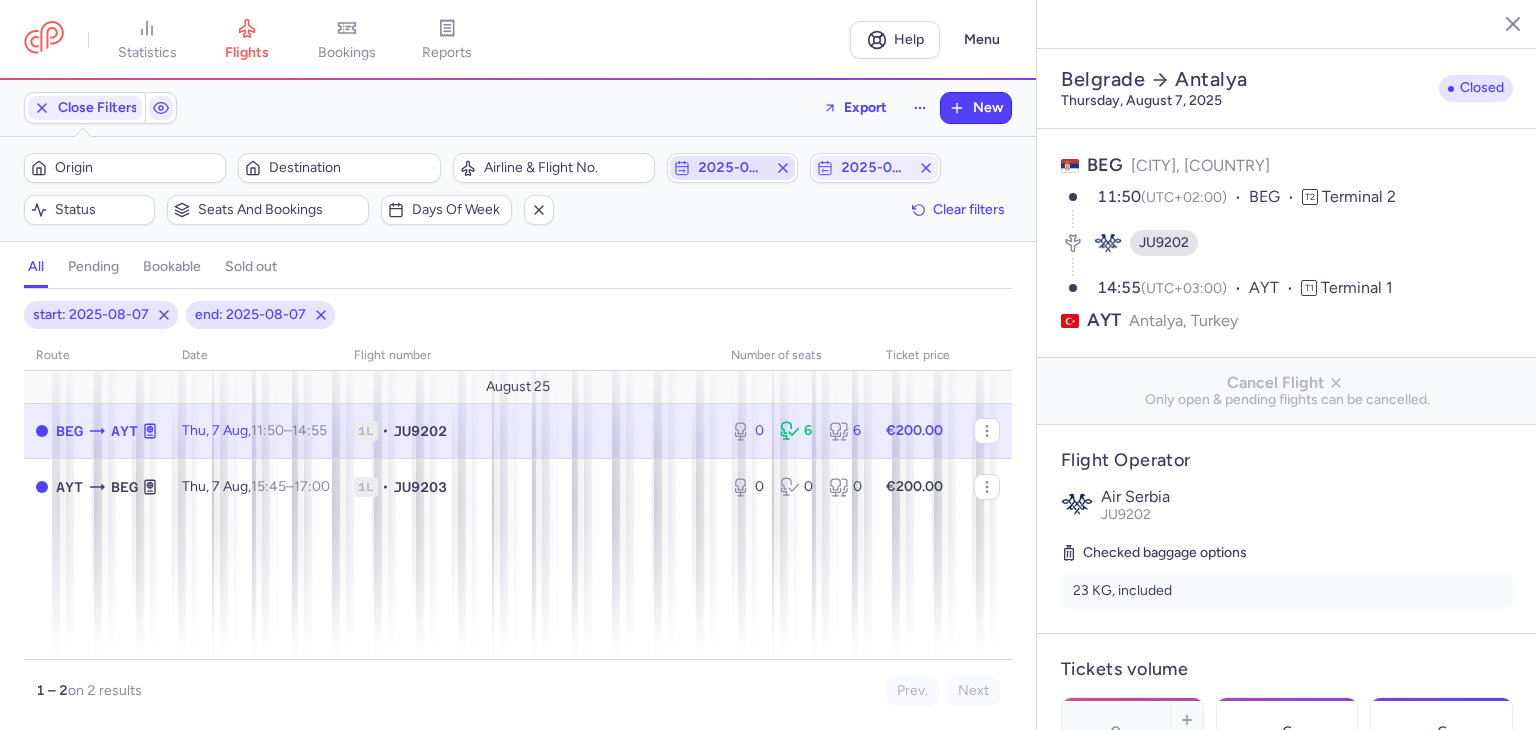 click 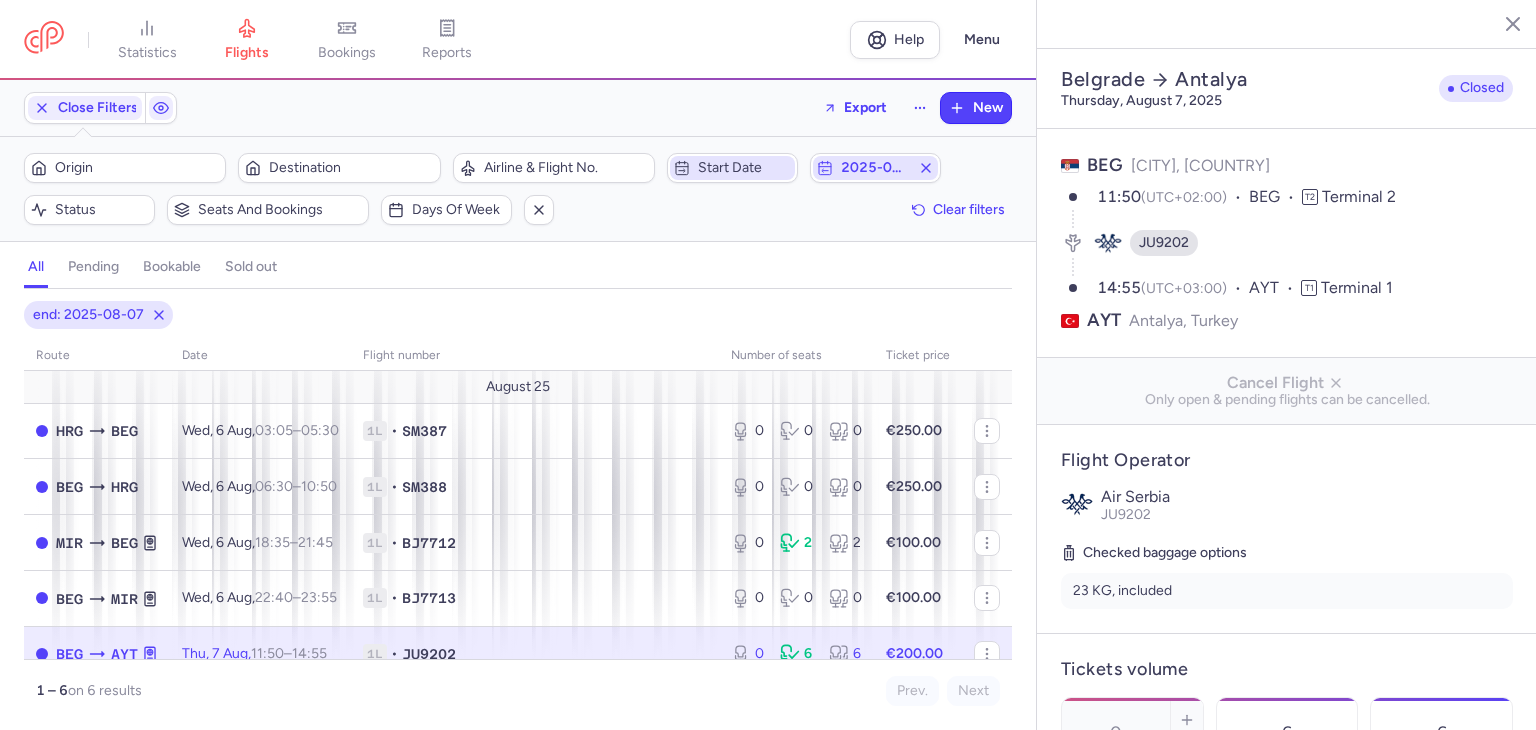 click on "2025-08-07" at bounding box center [875, 168] 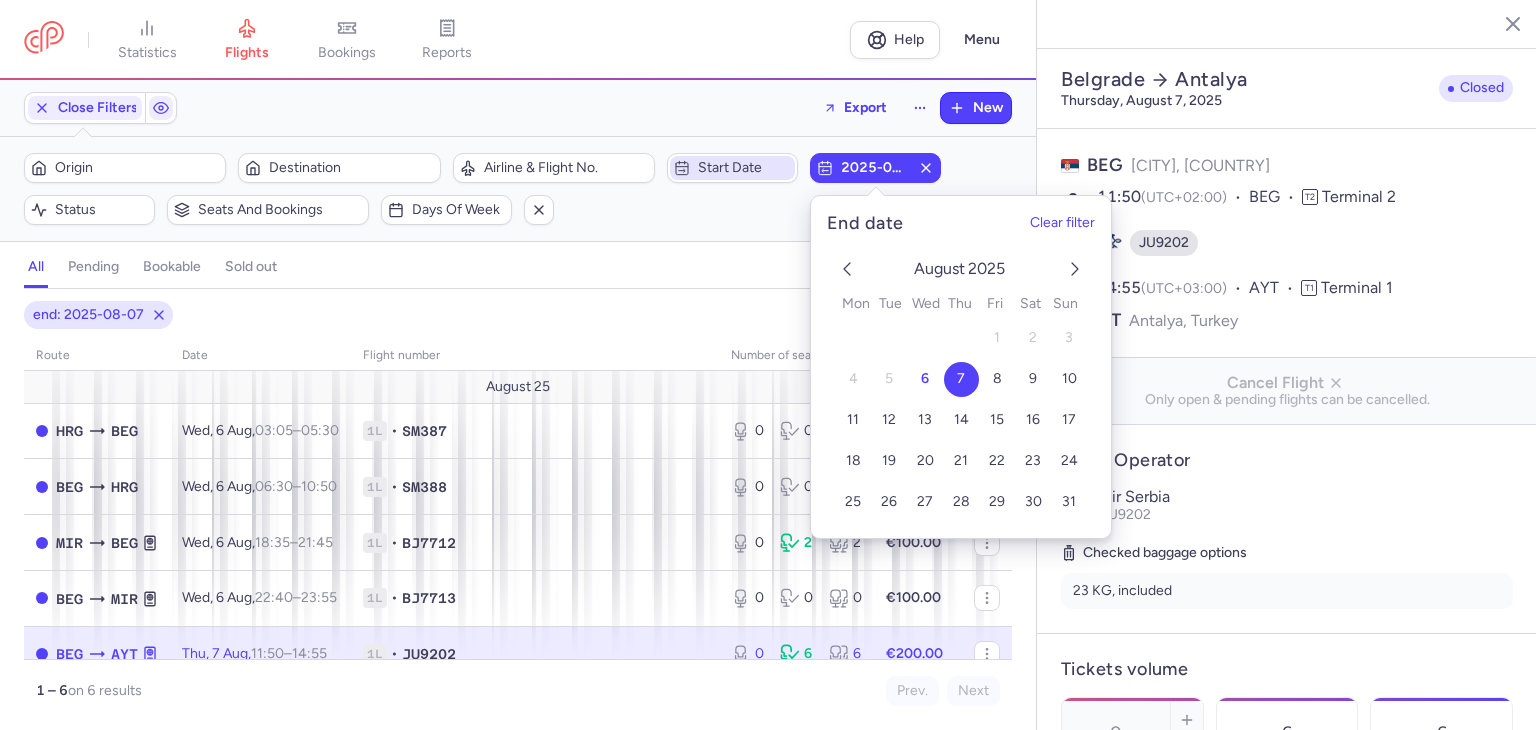 click 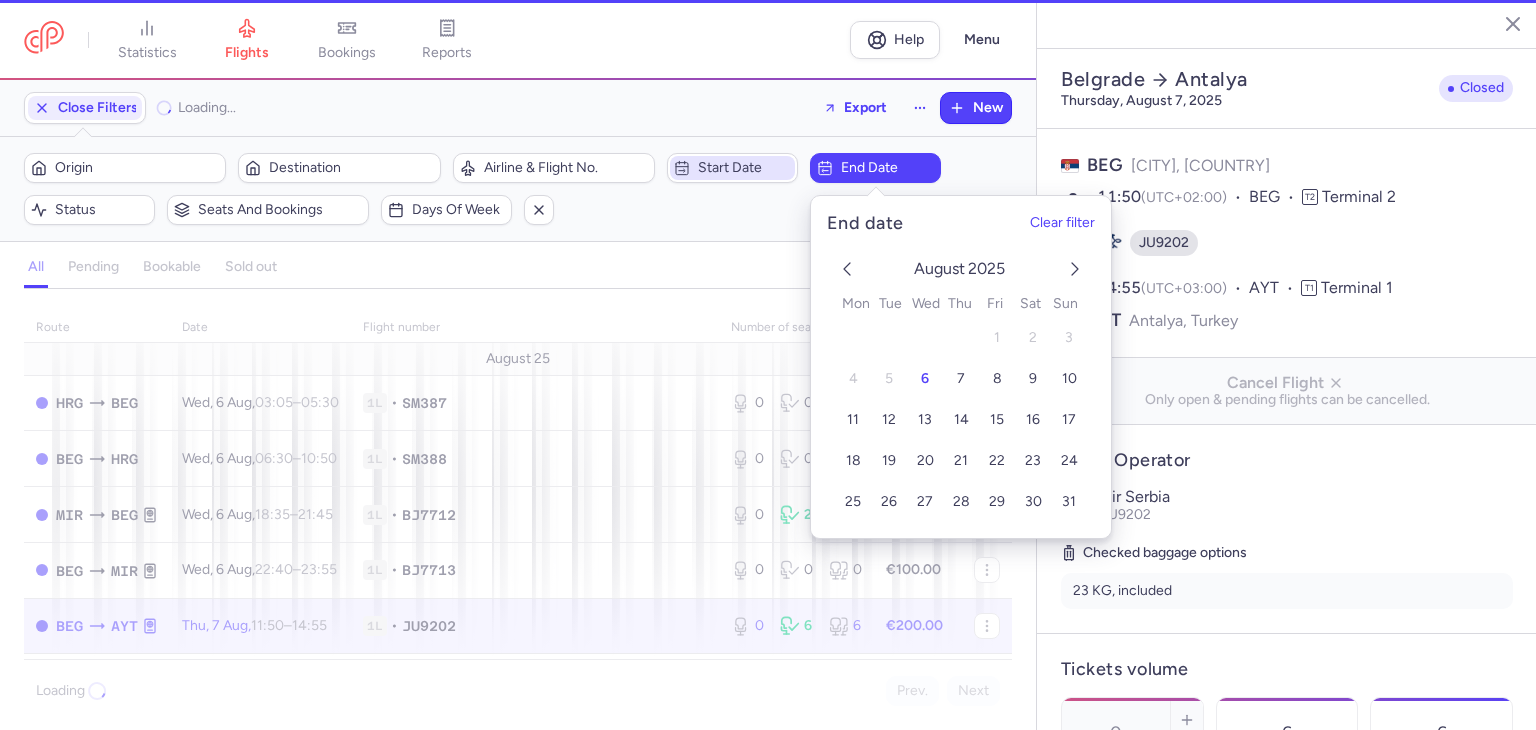 click on "Start date" at bounding box center (744, 168) 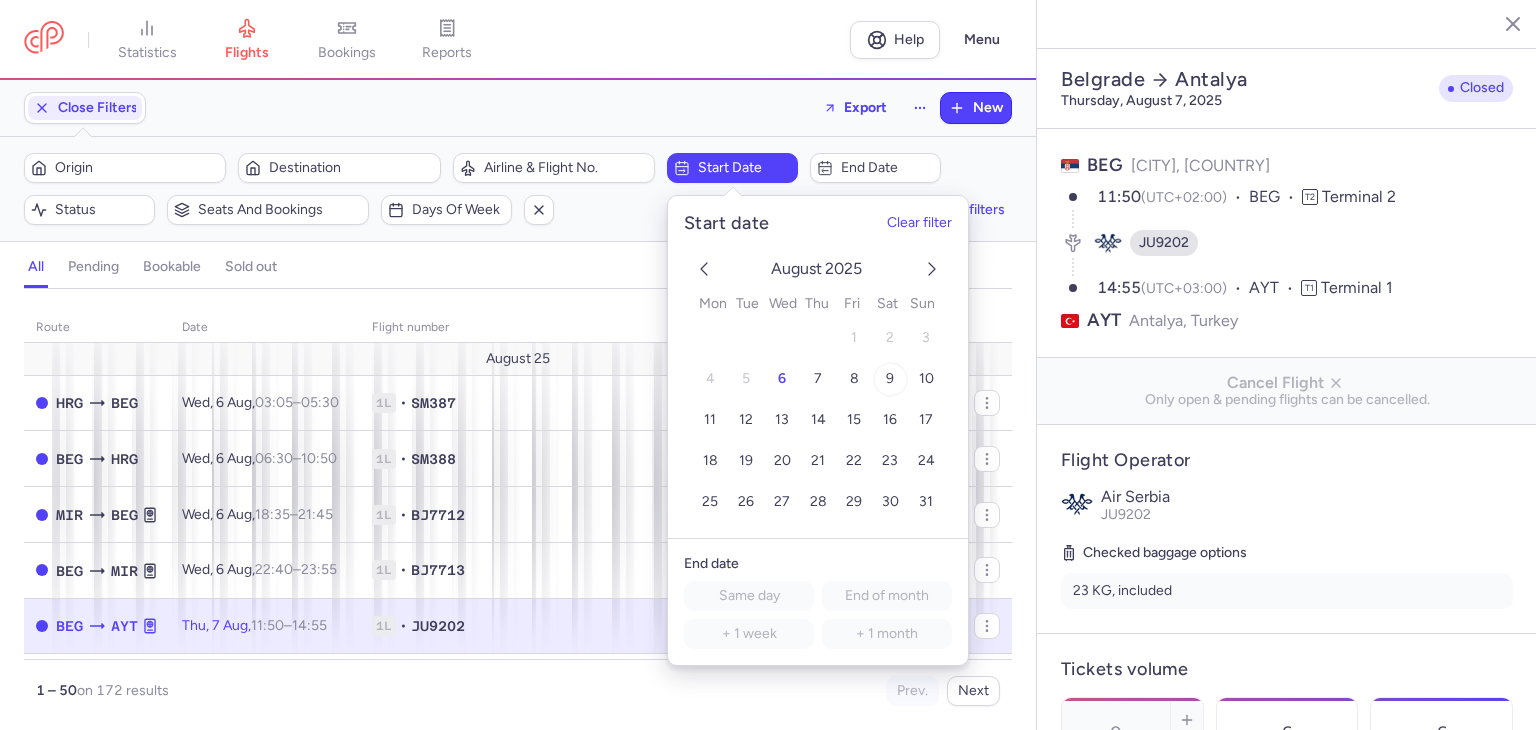 click on "9" at bounding box center [889, 379] 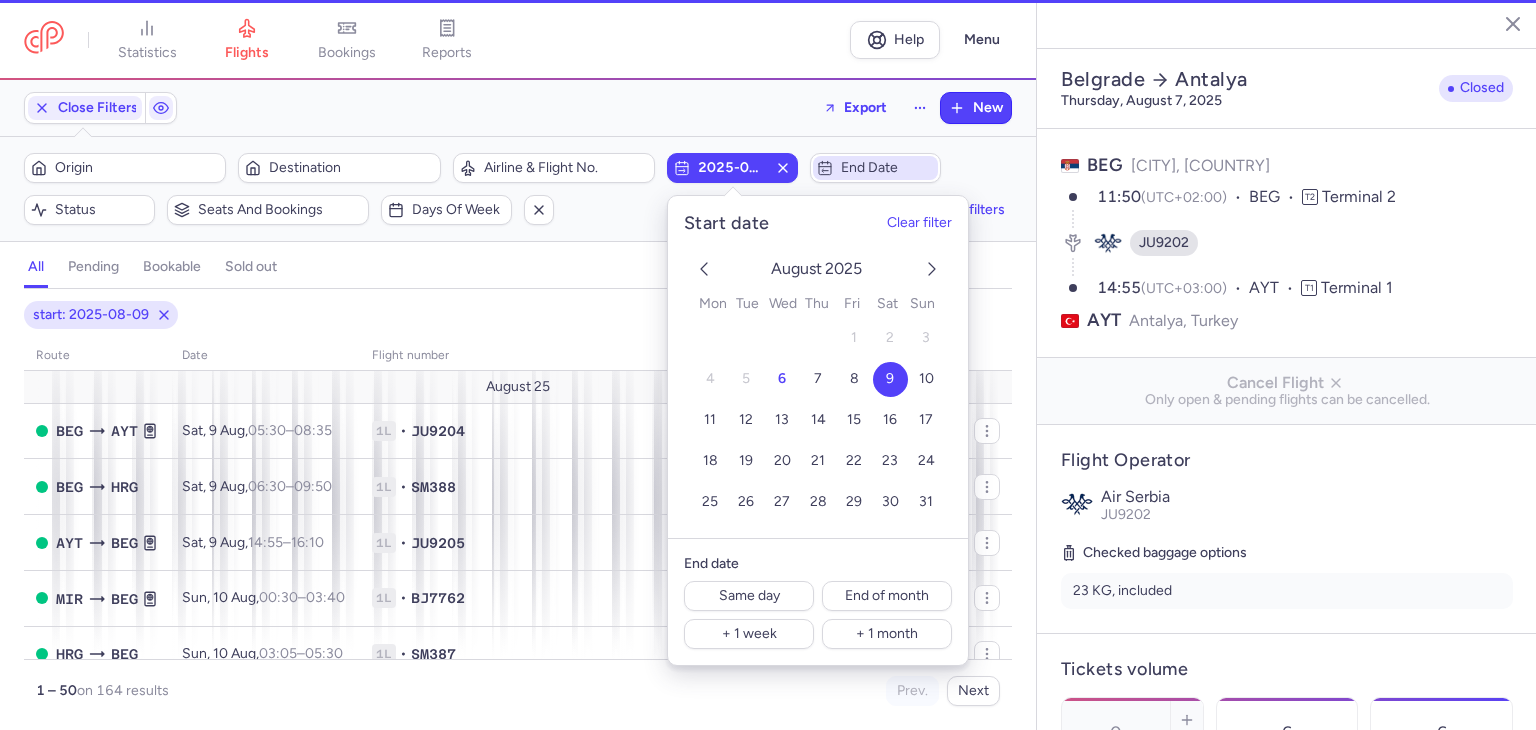 click on "End date" at bounding box center (875, 168) 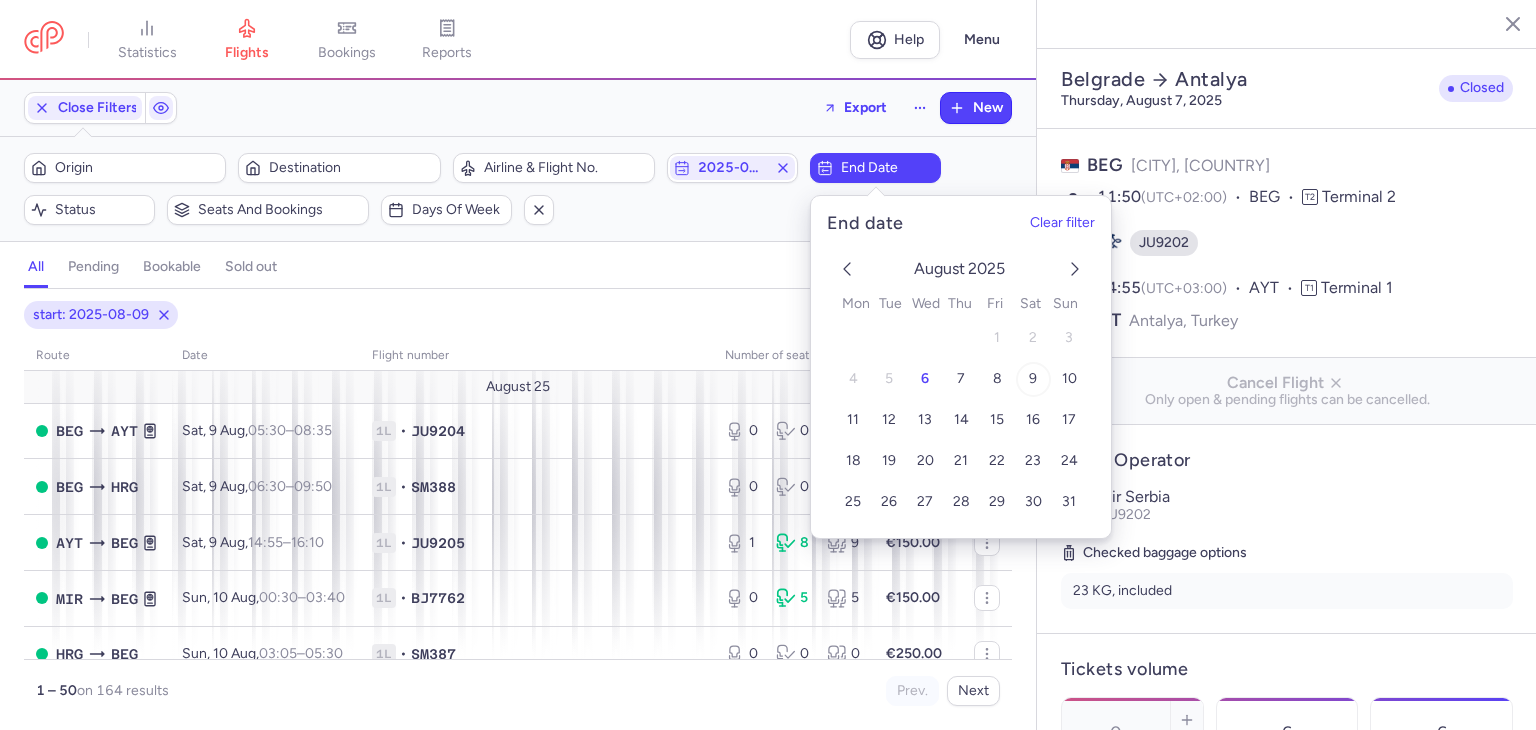 click on "9" at bounding box center (1033, 378) 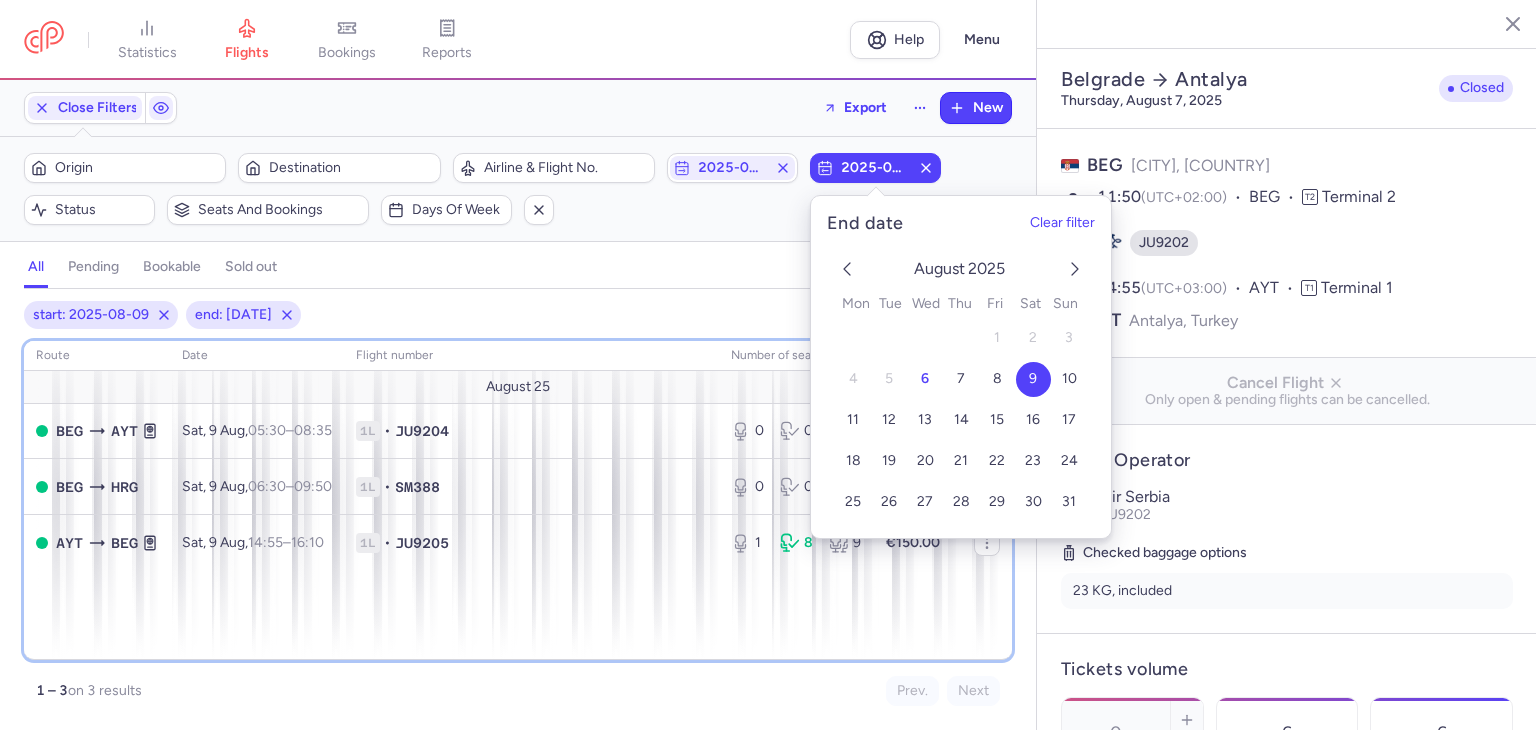 click on "route date Flight number number of seats Ticket price August 25 [CITY] [CITY] Sat, 9 Aug, 05:30 – 08:35 +0 1L • JU9204 0 0 0 €200.00 [CITY] [CITY] Sat, 9 Aug, 06:30 – 09:50 +0 1L • SM388 0 0 0 €250.00 [CITY] [CITY] Sat, 9 Aug, 14:55 – 16:10 +0 1L • JU9205 1 8 9 €150.00" at bounding box center [518, 500] 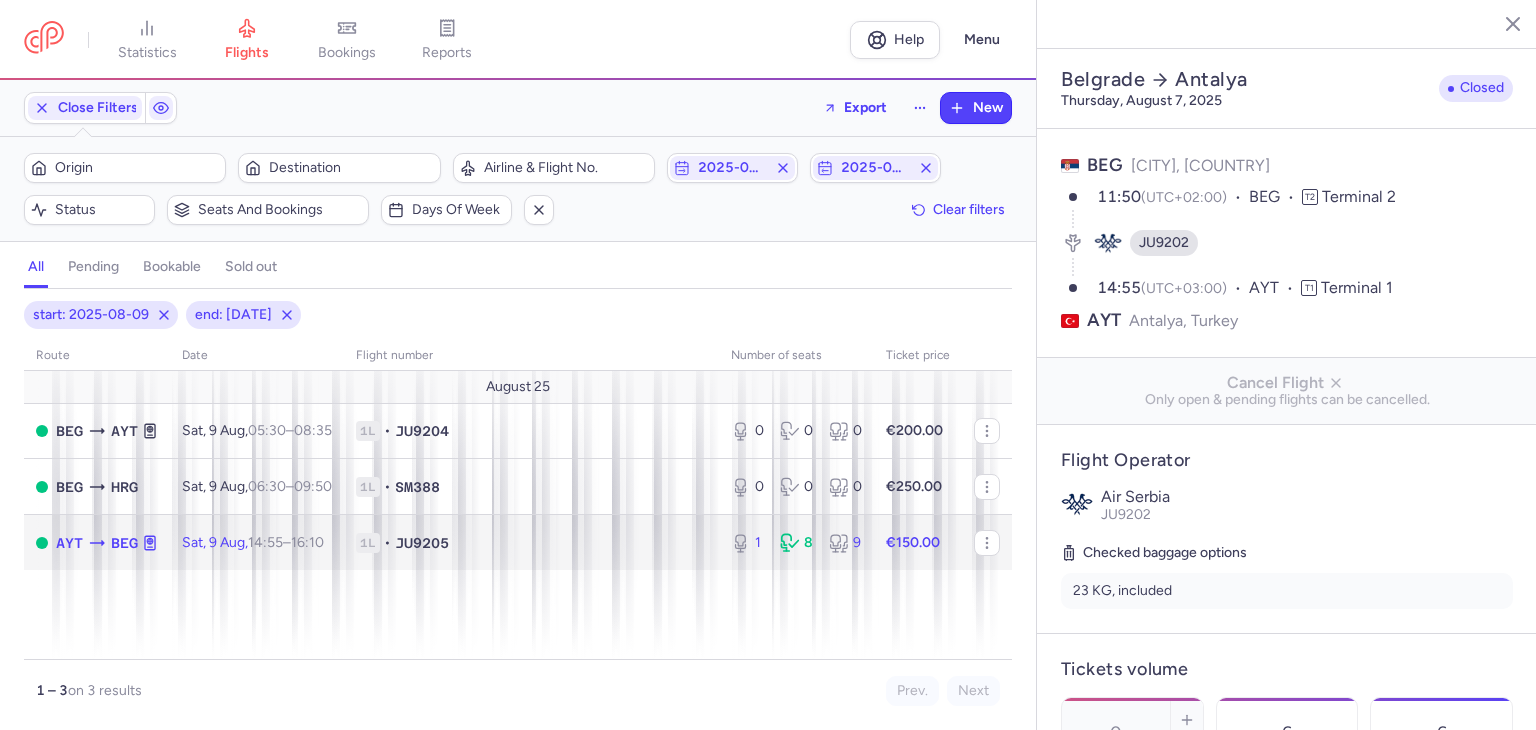 click on "1L • JU9205" 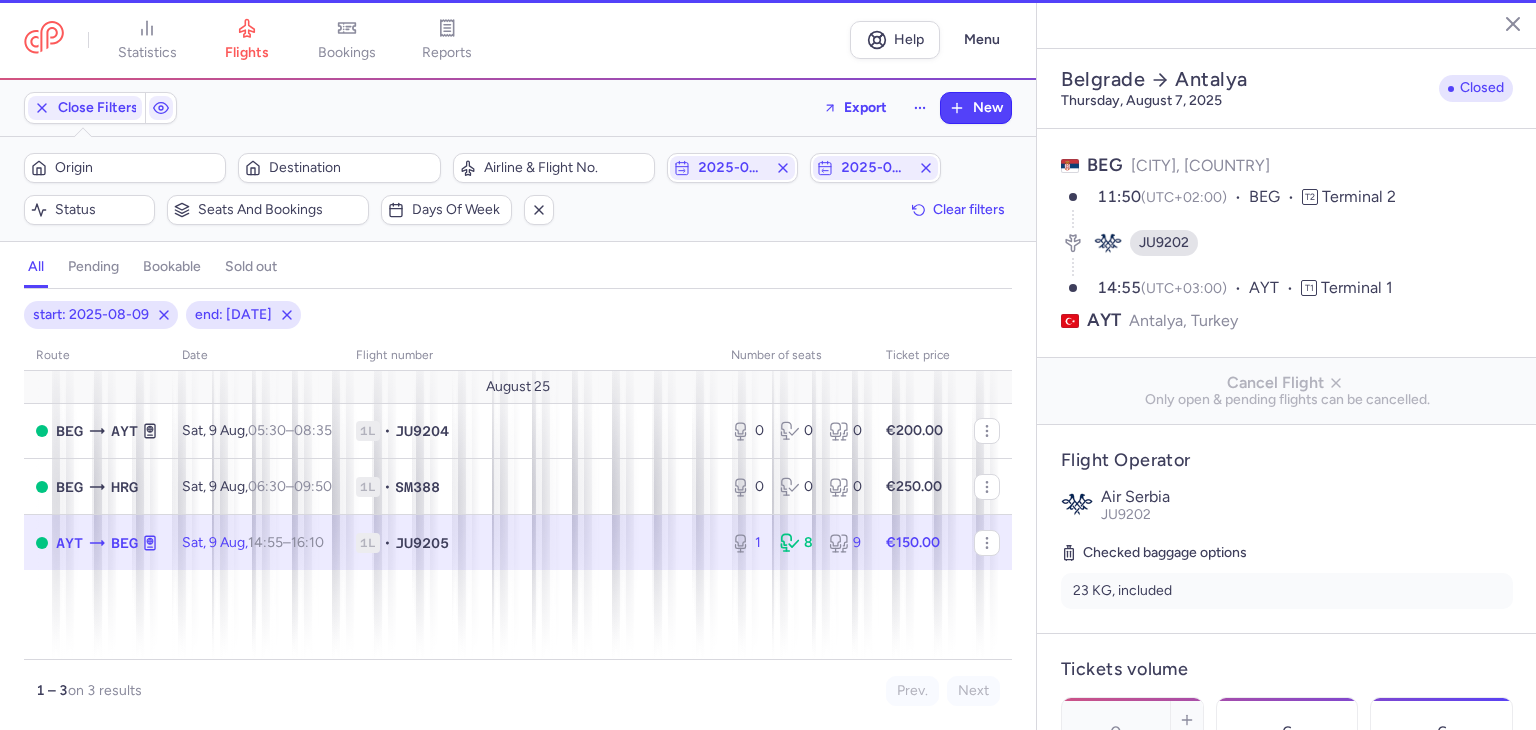 type on "1" 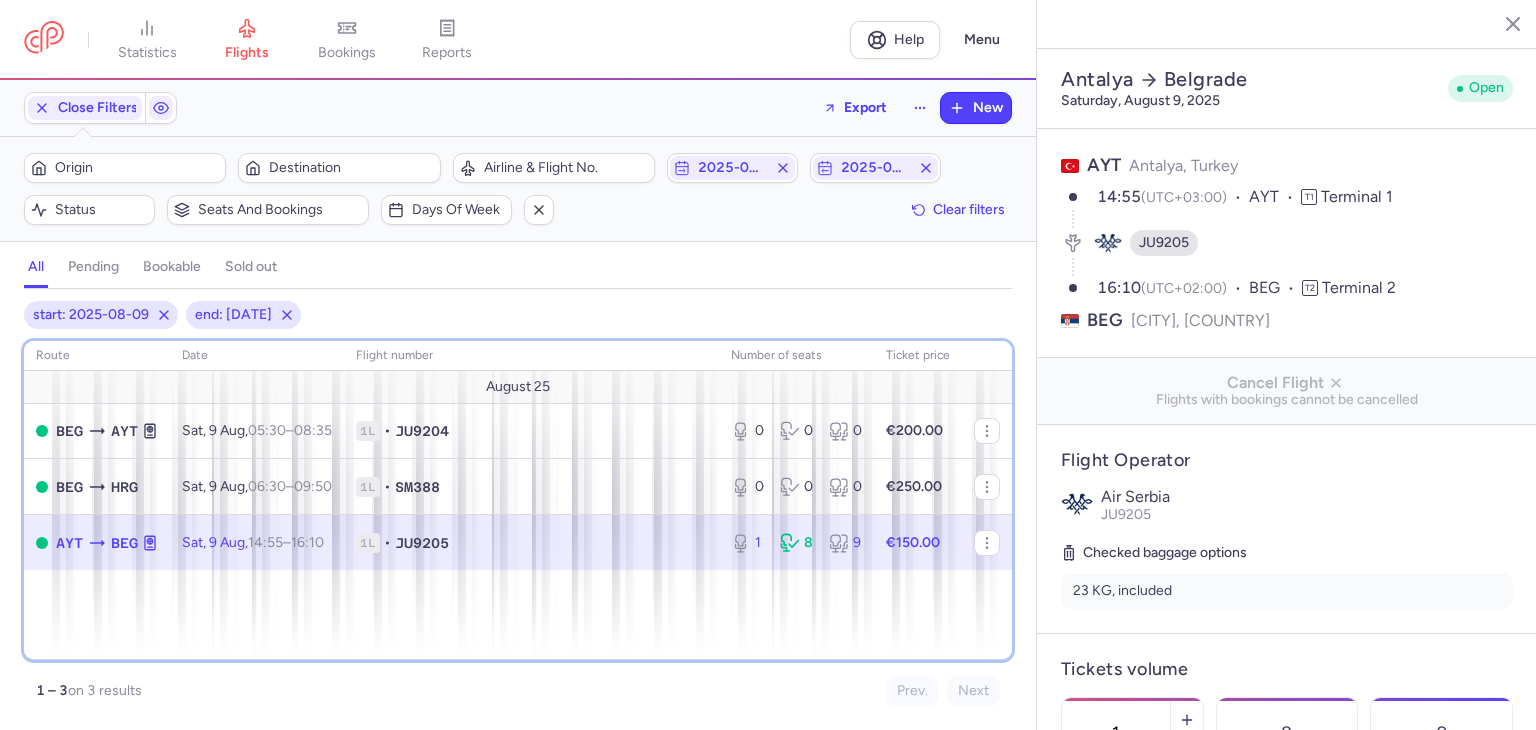 click on "route date Flight number number of seats Ticket price August 25 [CITY] [CITY] Sat, 9 Aug, 05:30 – 08:35 +0 1L • JU9204 0 0 0 €200.00 [CITY] [CITY] Sat, 9 Aug, 06:30 – 09:50 +0 1L • SM388 0 0 0 €250.00 [CITY] [CITY] Sat, 9 Aug, 14:55 – 16:10 +0 1L • JU9205 1 8 9 €150.00" at bounding box center [518, 500] 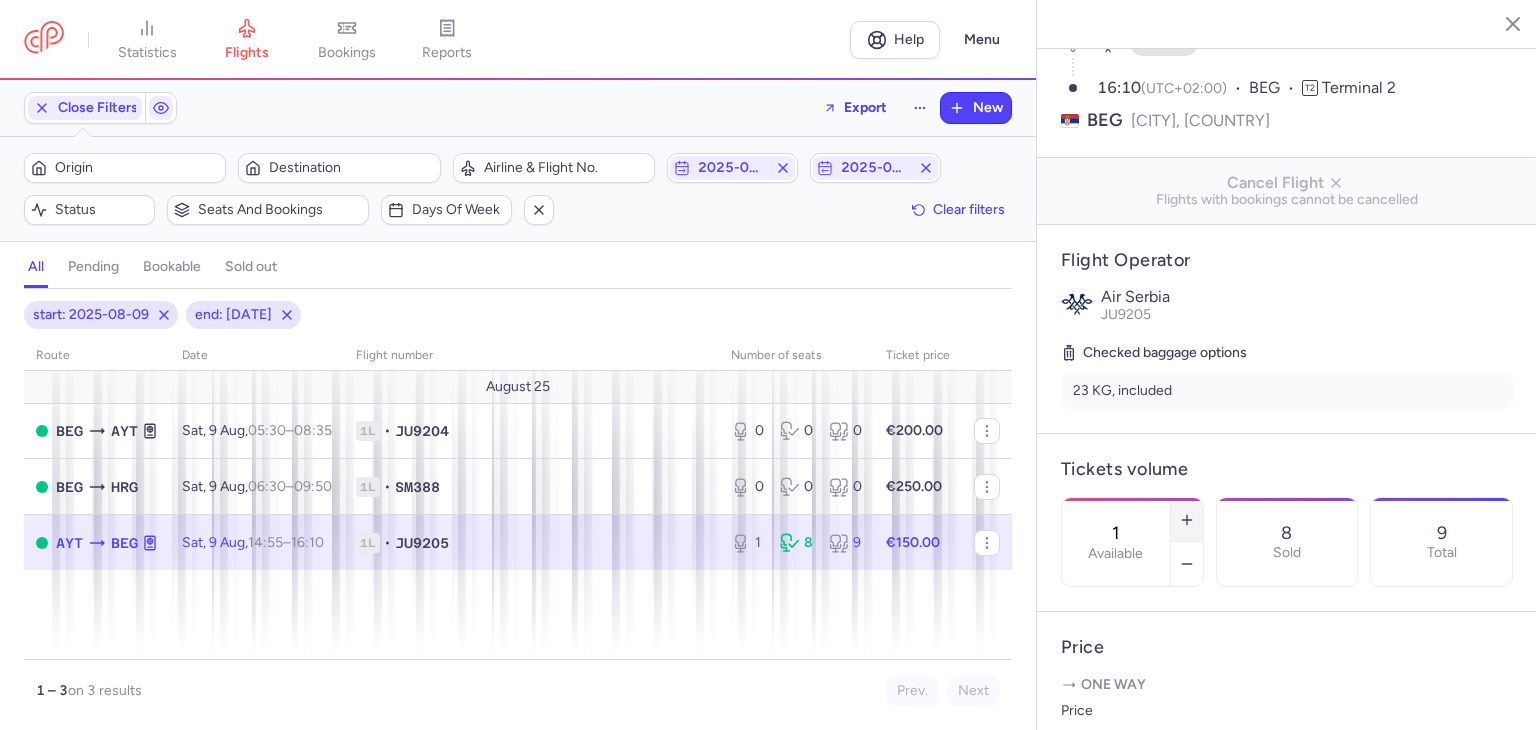 click at bounding box center (1187, 520) 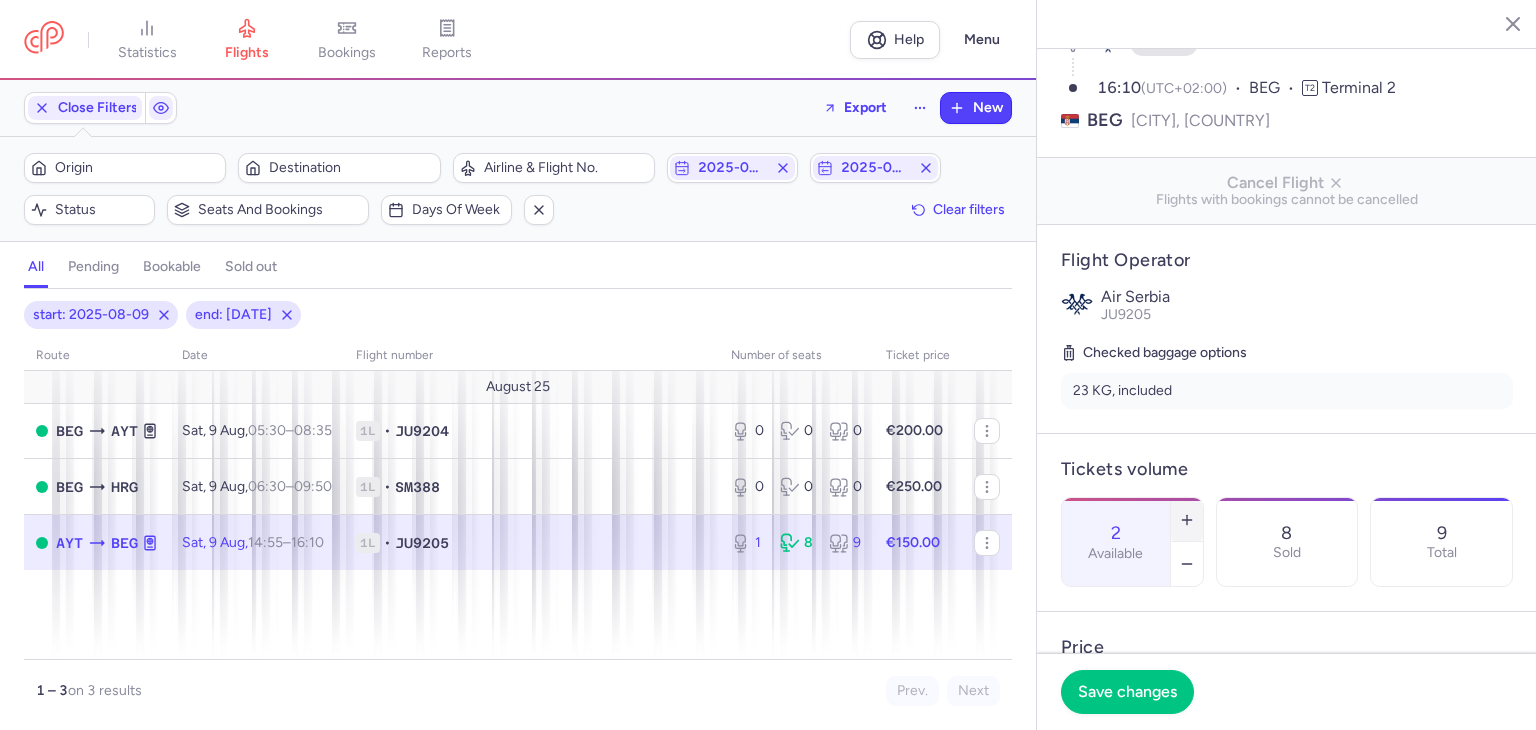 click at bounding box center (1187, 520) 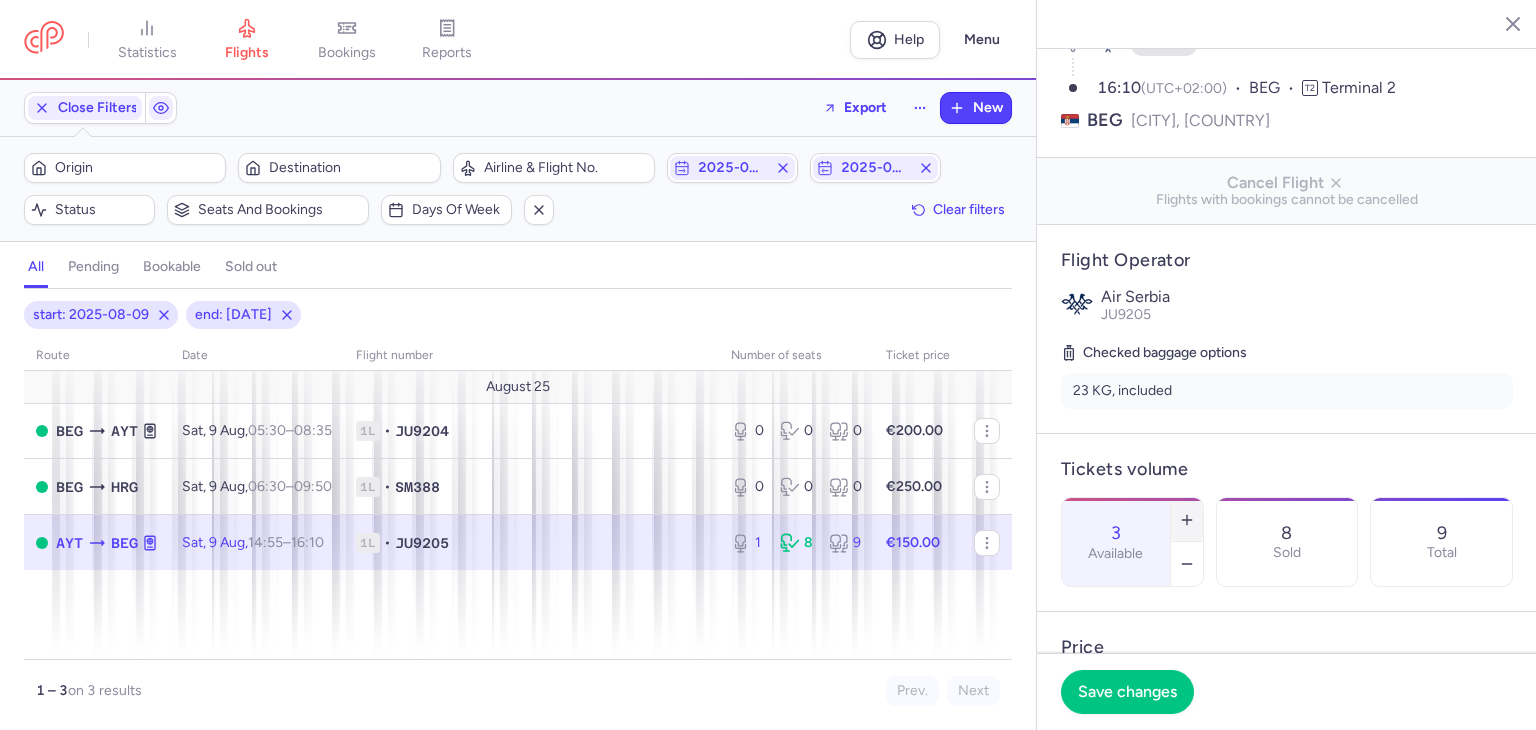 click at bounding box center (1187, 520) 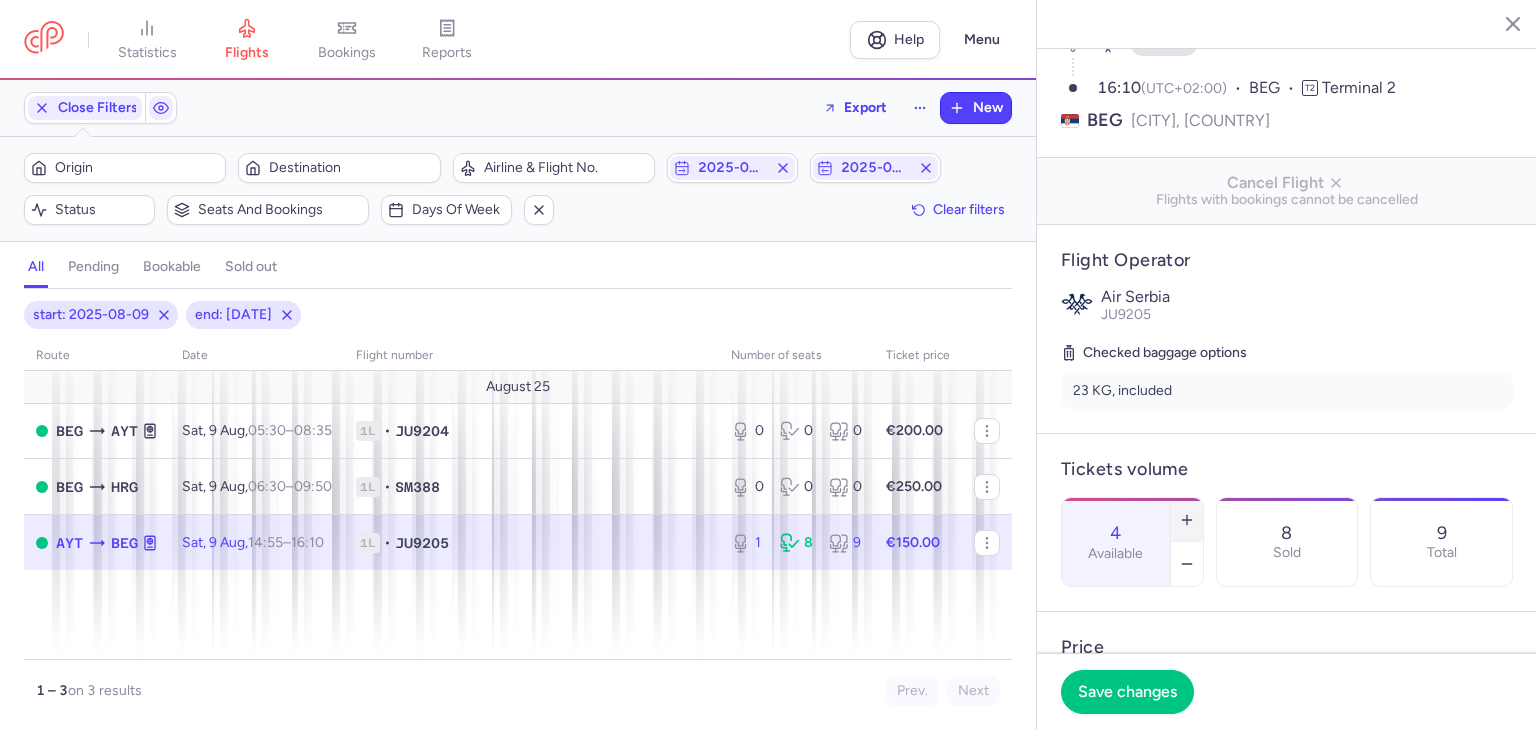 click at bounding box center [1187, 520] 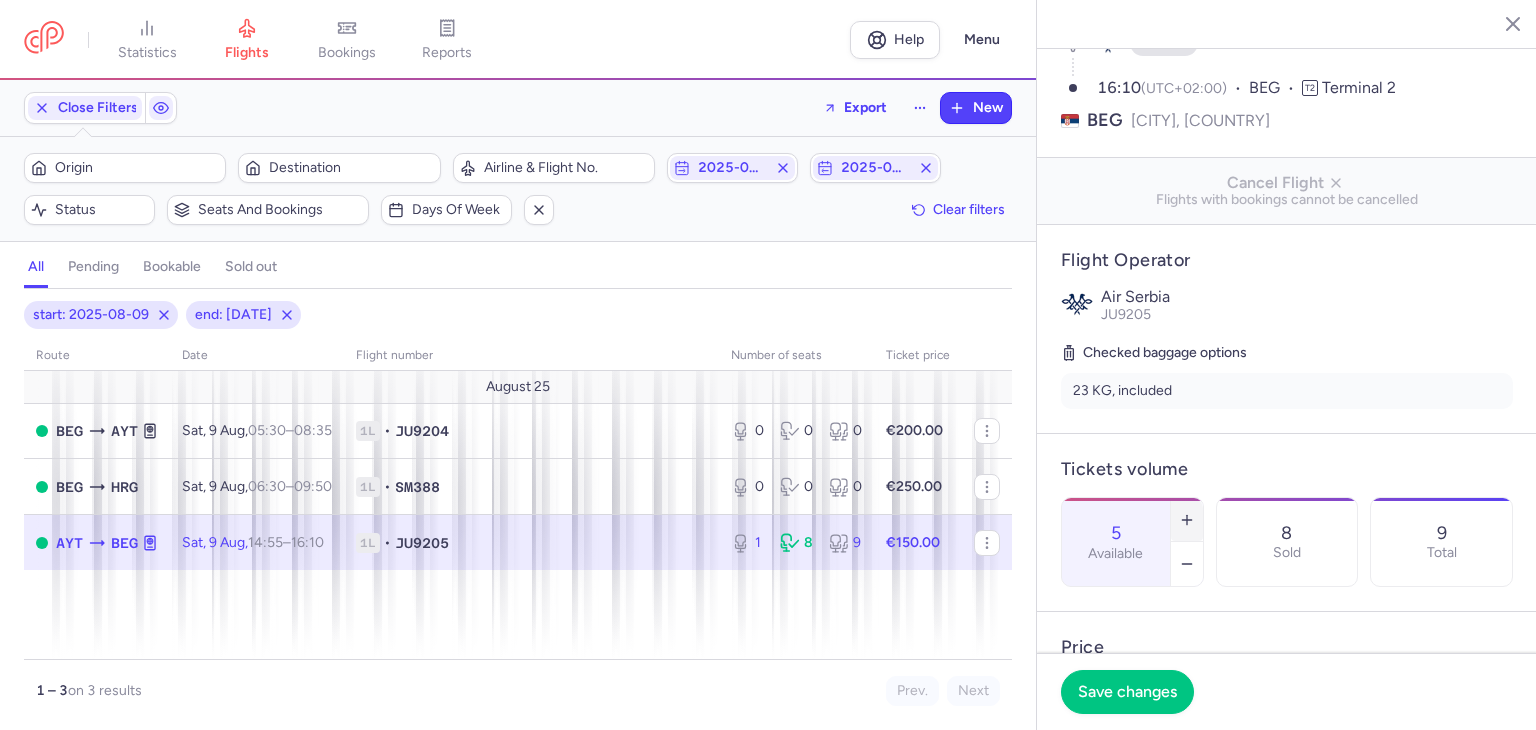 click at bounding box center (1187, 520) 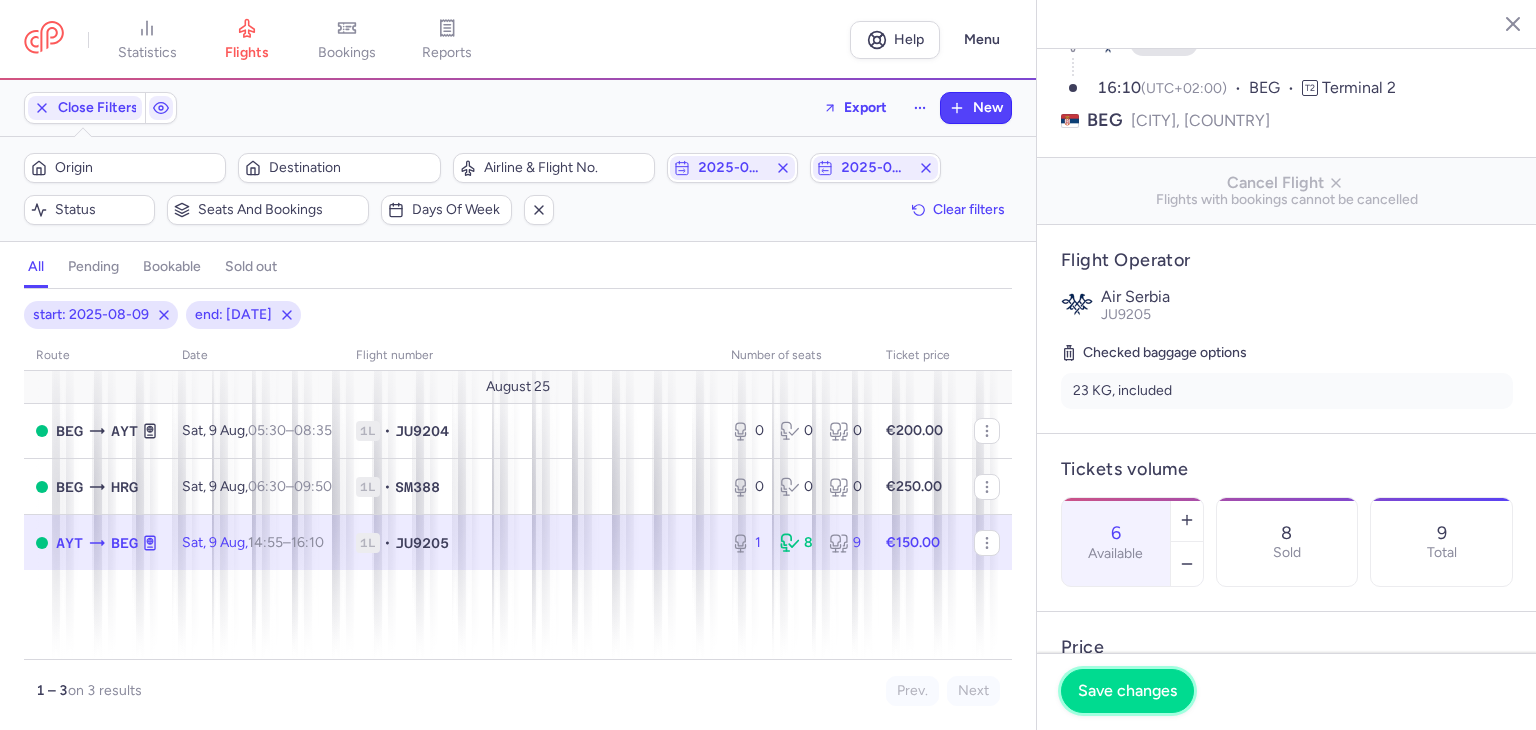 click on "Save changes" at bounding box center (1127, 691) 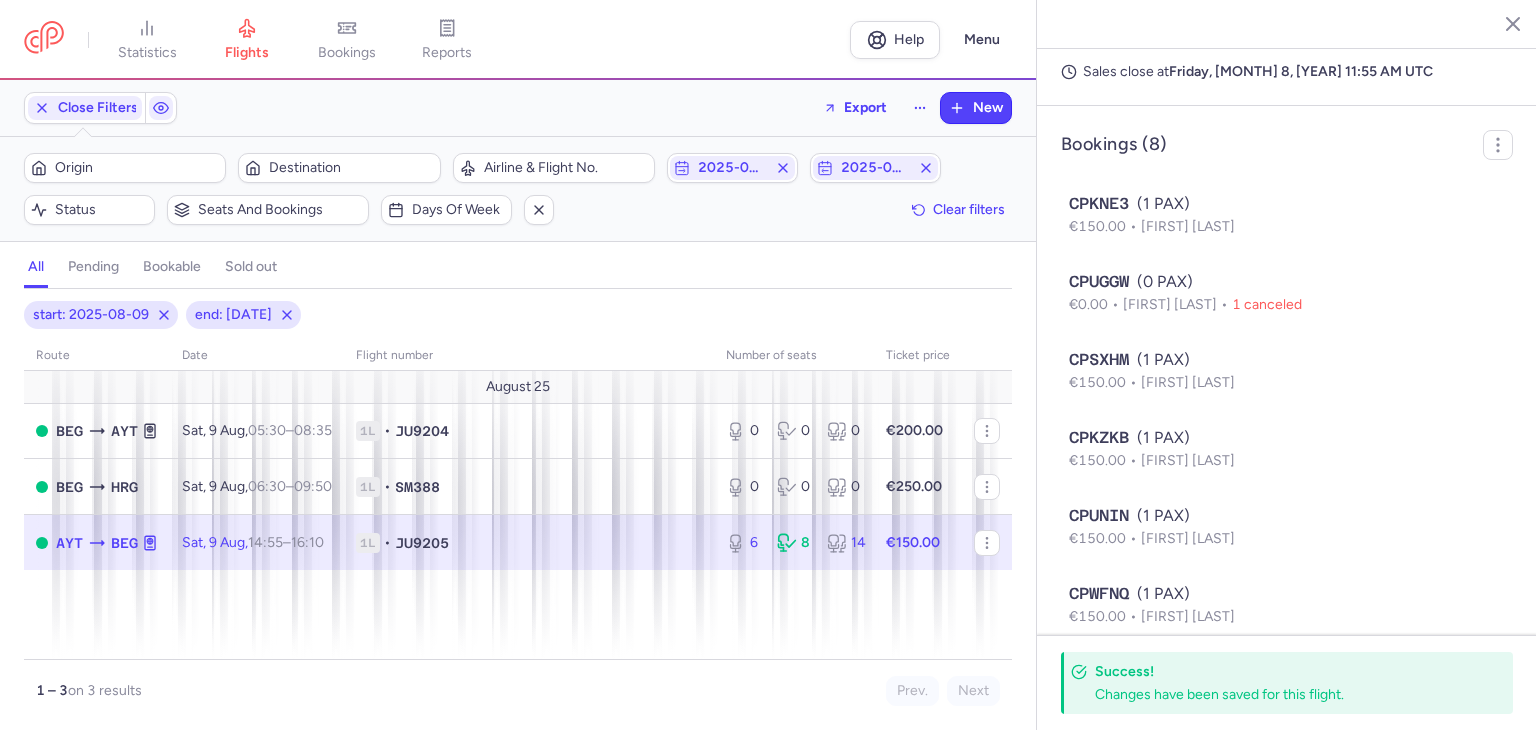 scroll, scrollTop: 1341, scrollLeft: 0, axis: vertical 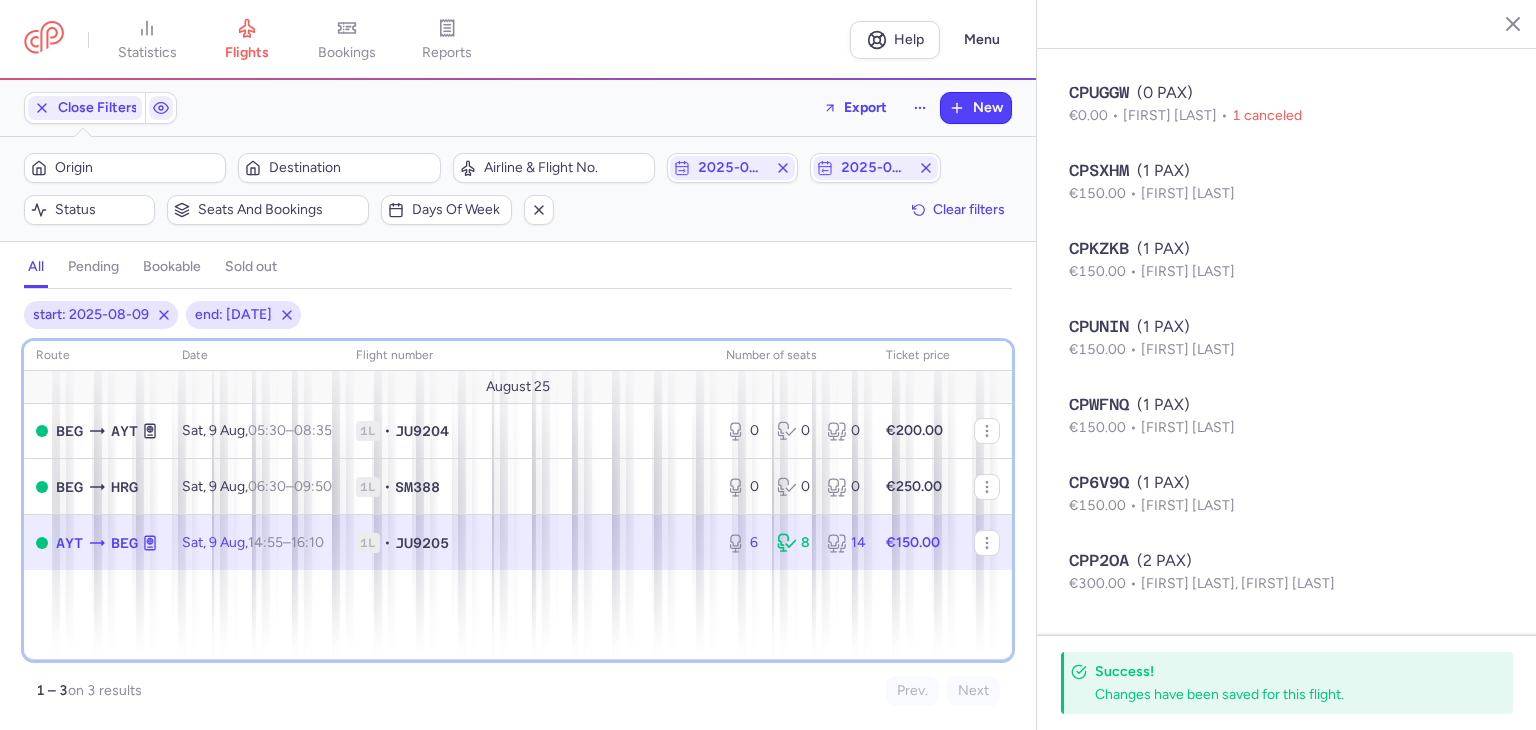 click on "route date Flight number number of seats Ticket price August 25 [CITY] [CITY] Sat, 9 Aug, 05:30 – 08:35 +0 1L • JU9204 0 0 0 €200.00 [CITY] [CITY] Sat, 9 Aug, 06:30 – 09:50 +0 1L • SM388 0 0 0 €250.00 [CITY] [CITY] Sat, 9 Aug, 14:55 – 16:10 +0 1L • JU9205 6 8 14 €150.00" at bounding box center (518, 500) 